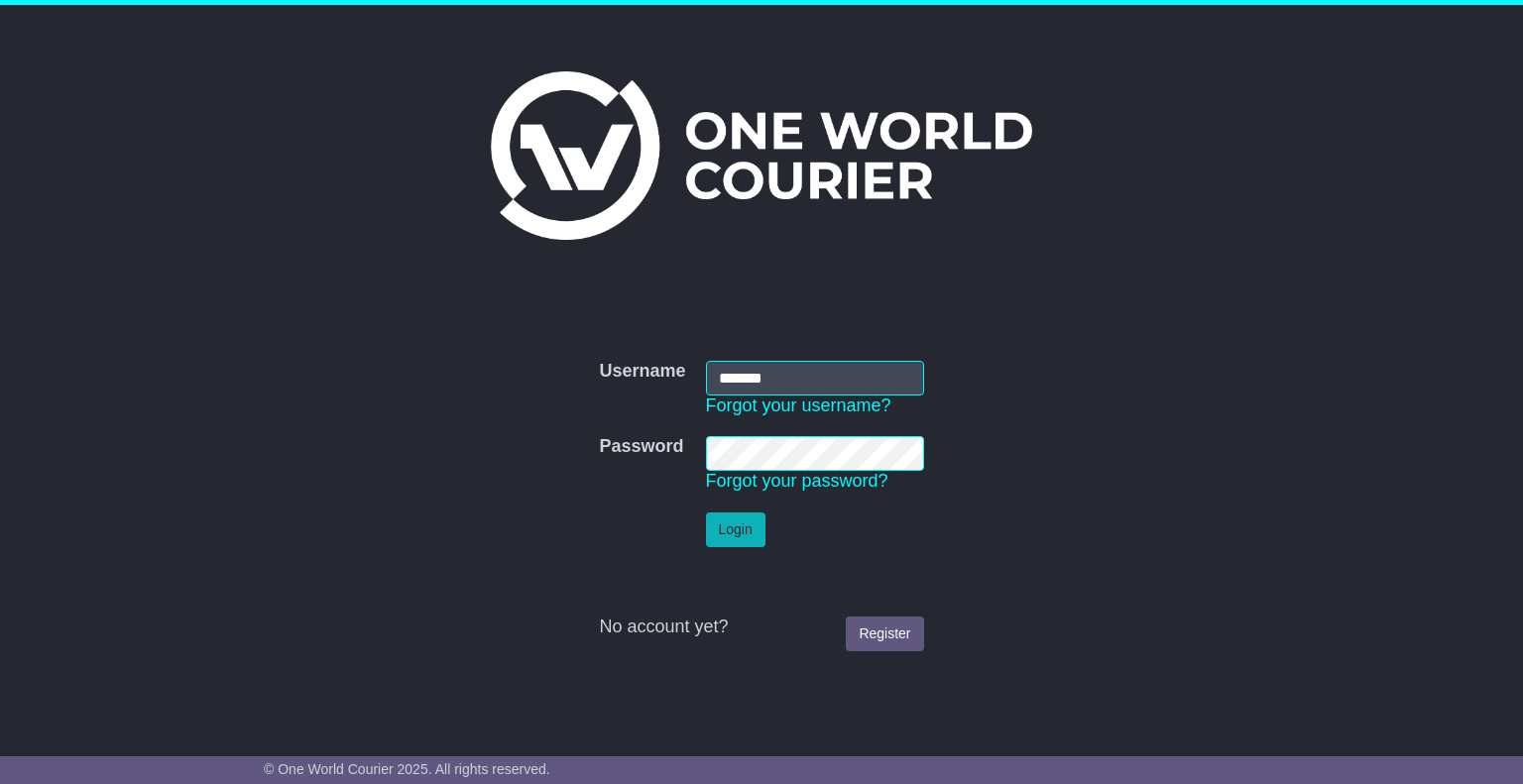 scroll, scrollTop: 0, scrollLeft: 0, axis: both 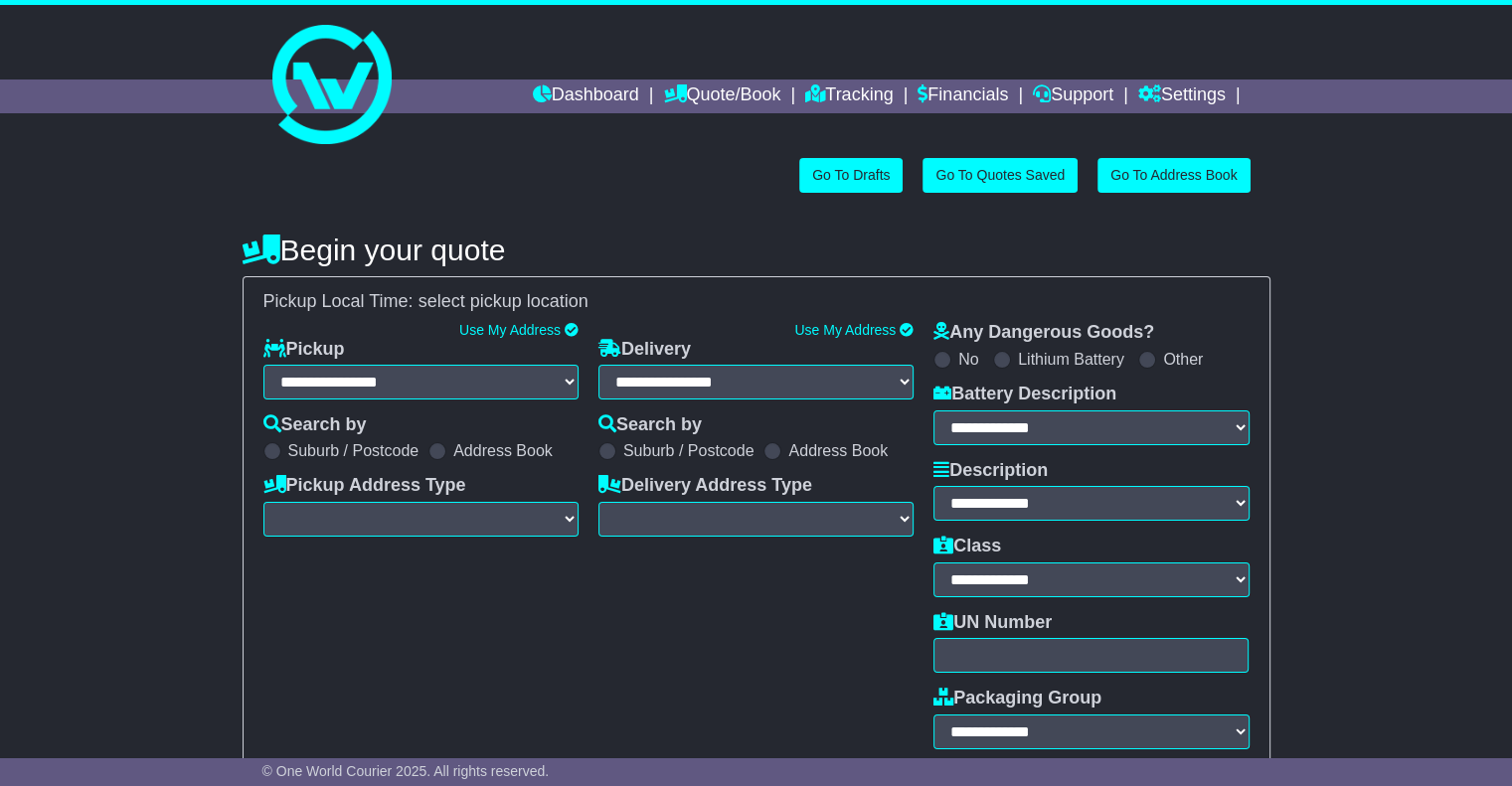 select on "**" 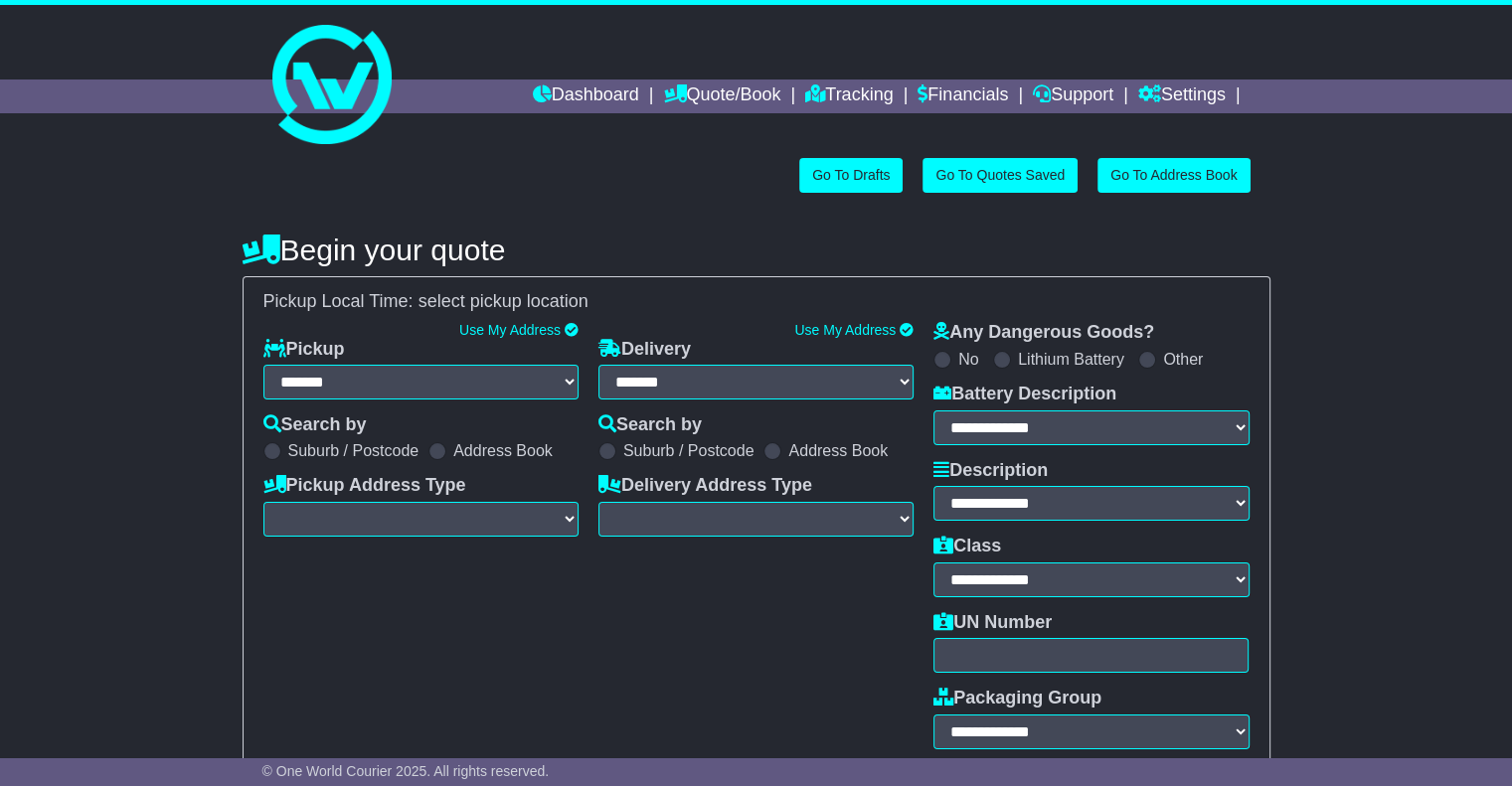 select 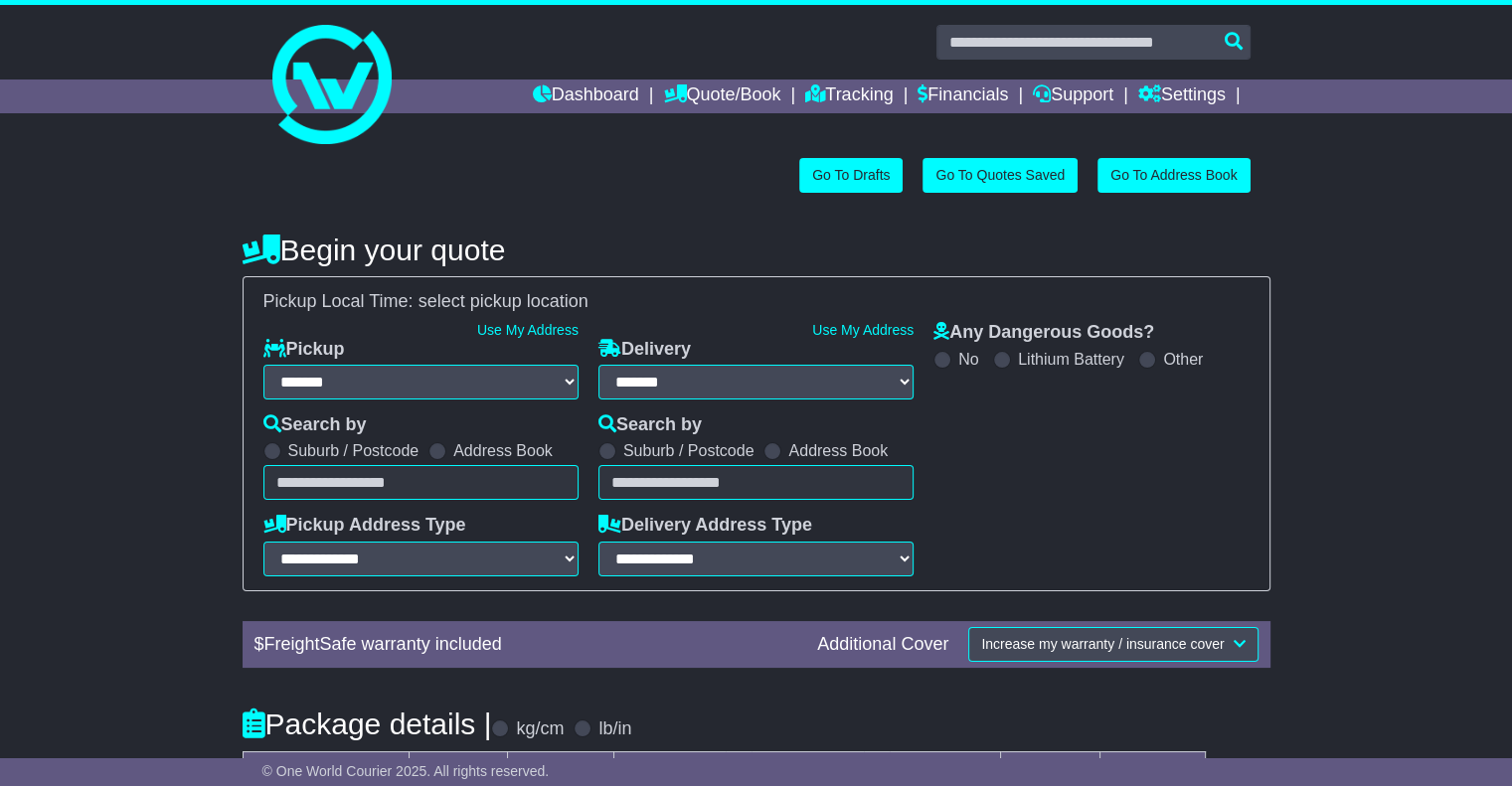 select 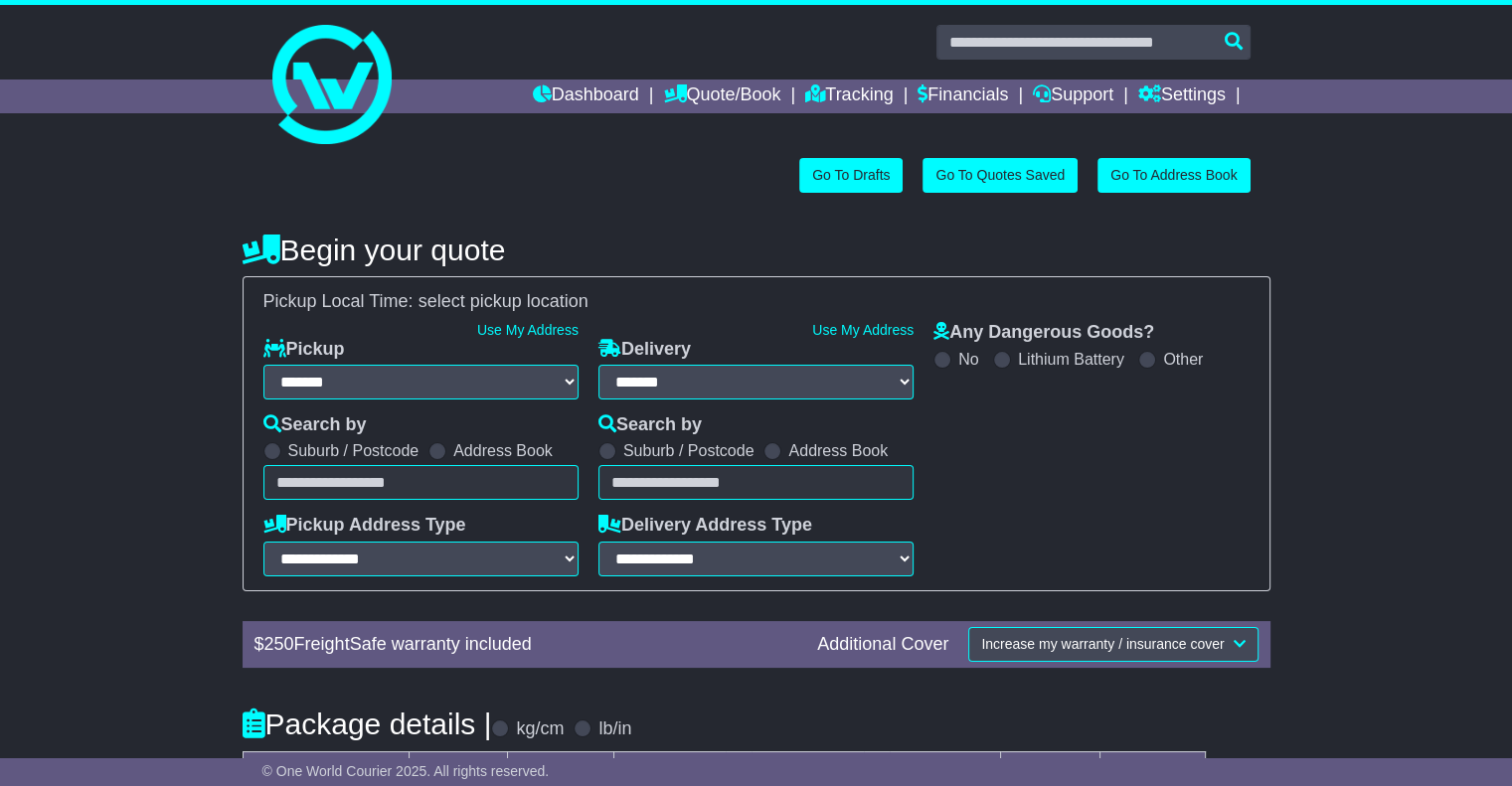 click at bounding box center [420, 482] 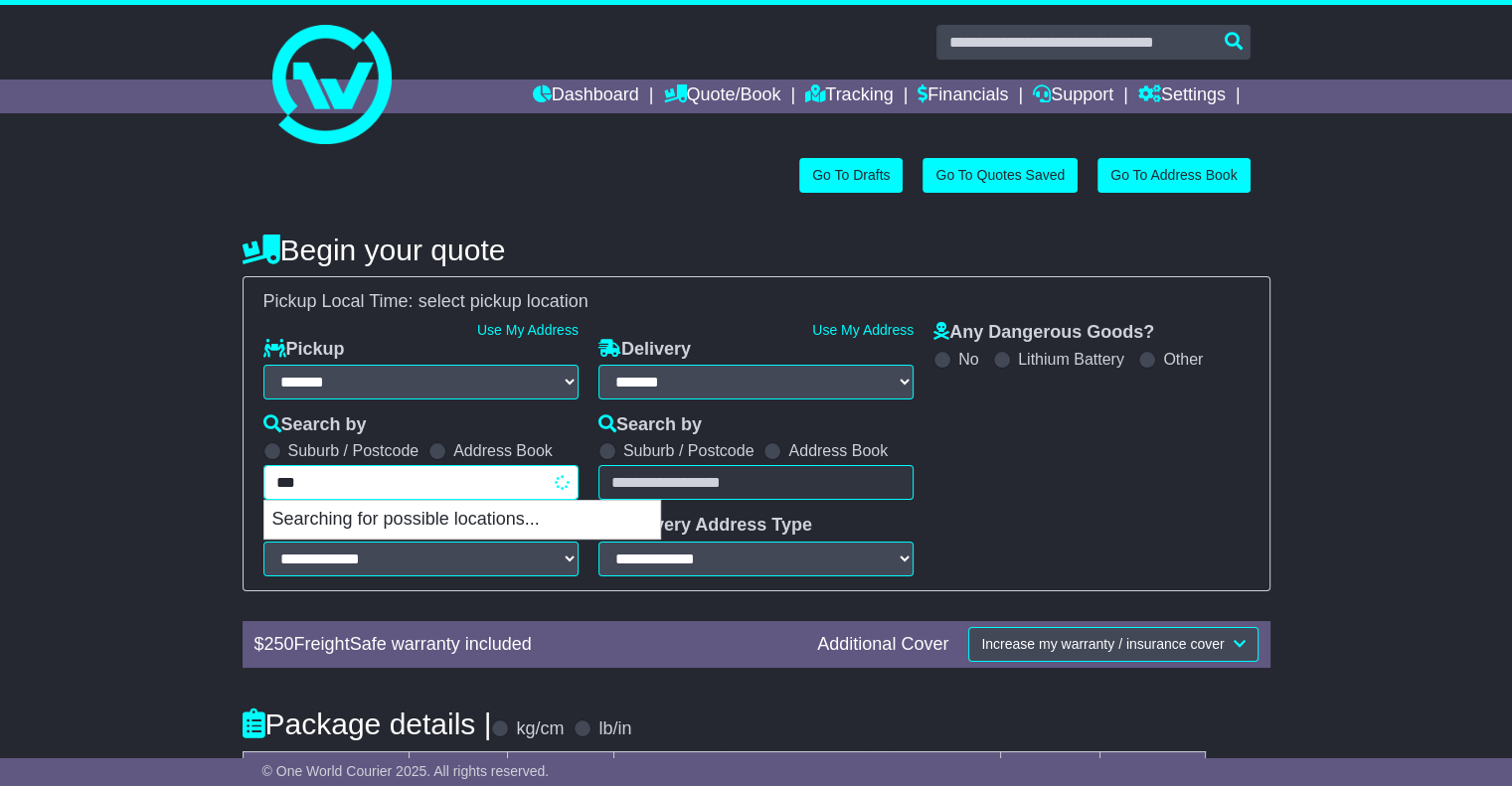type on "****" 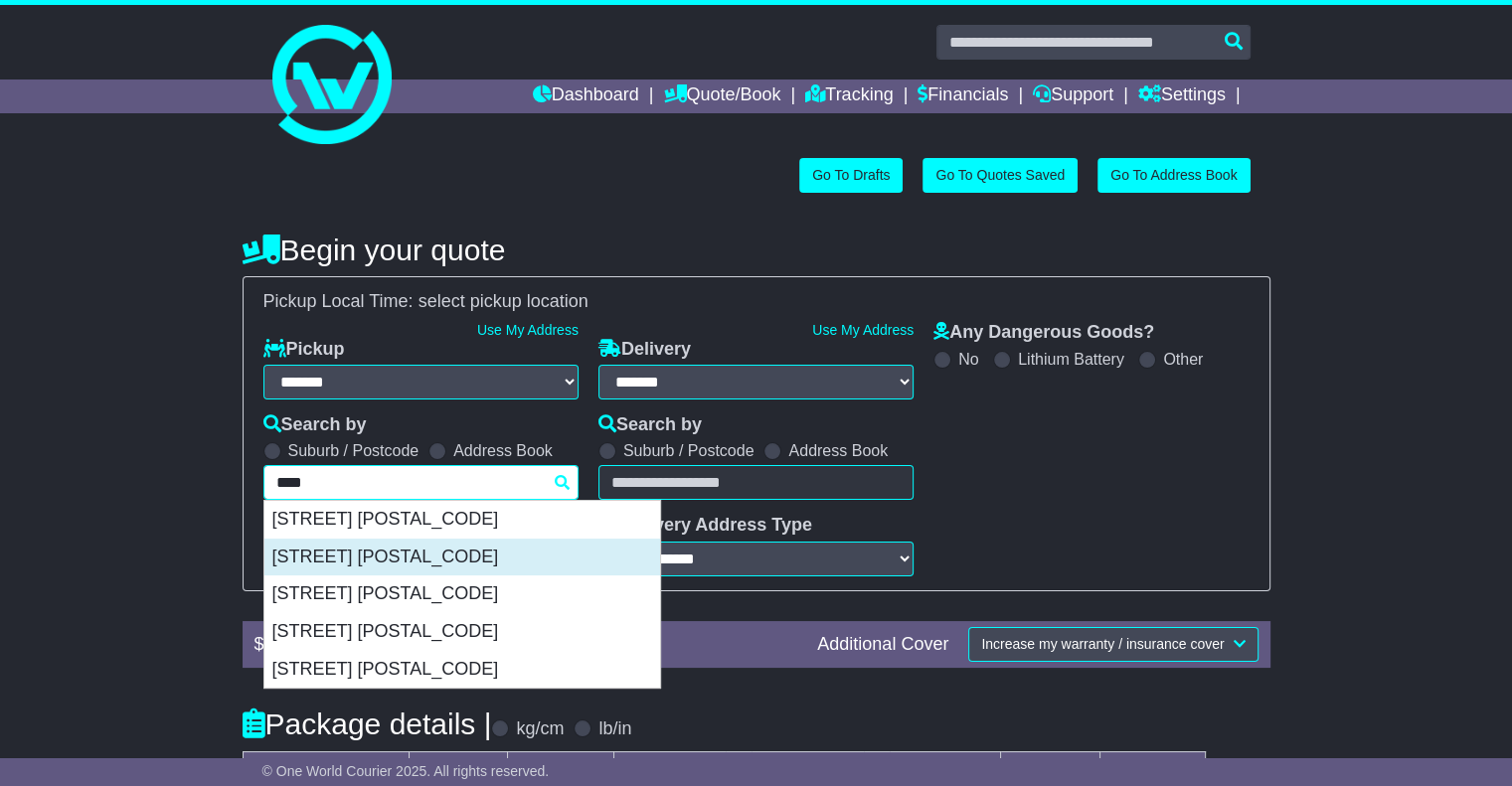 click on "[STREET] [POSTAL_CODE]" at bounding box center (462, 557) 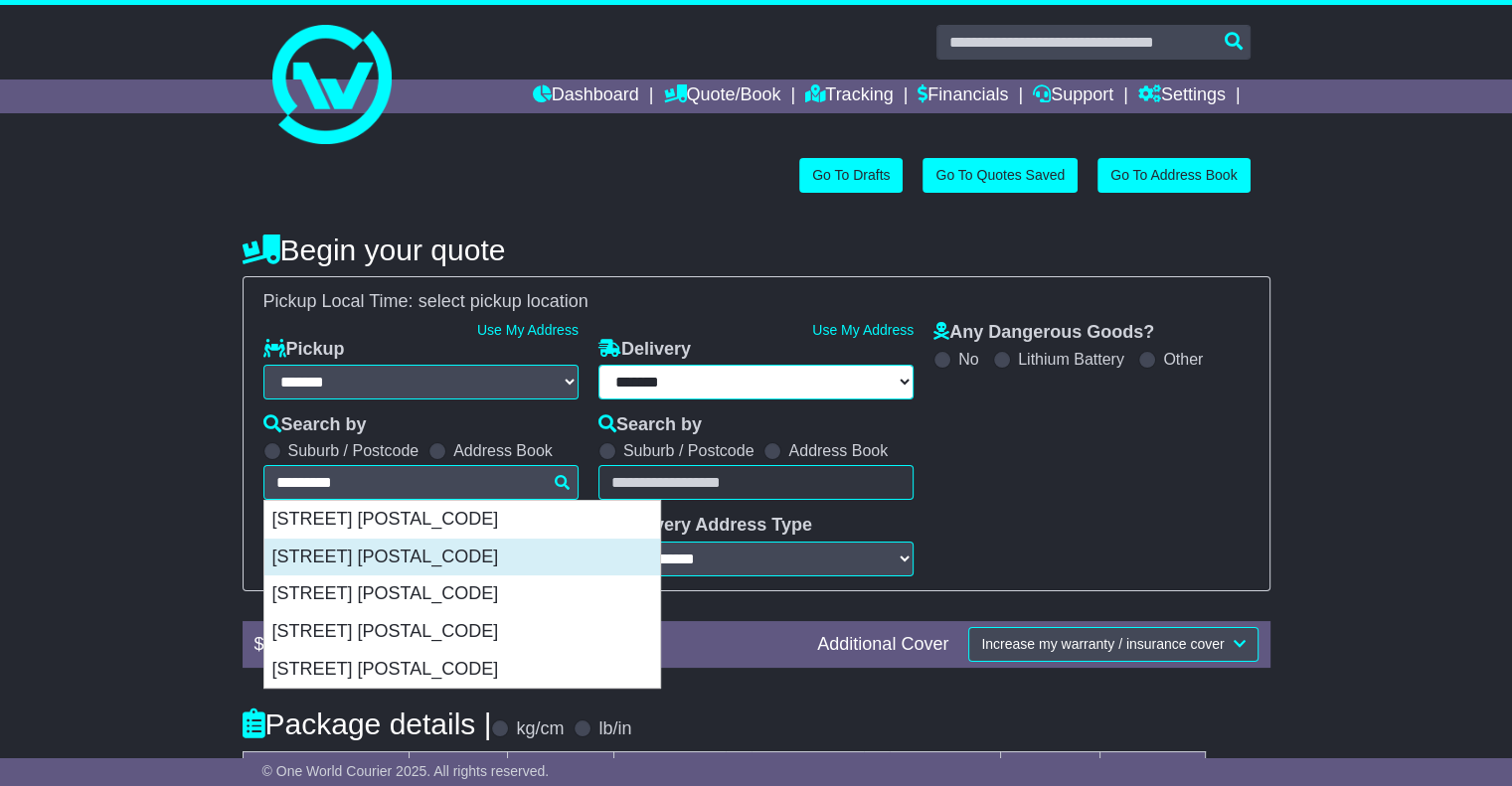 select 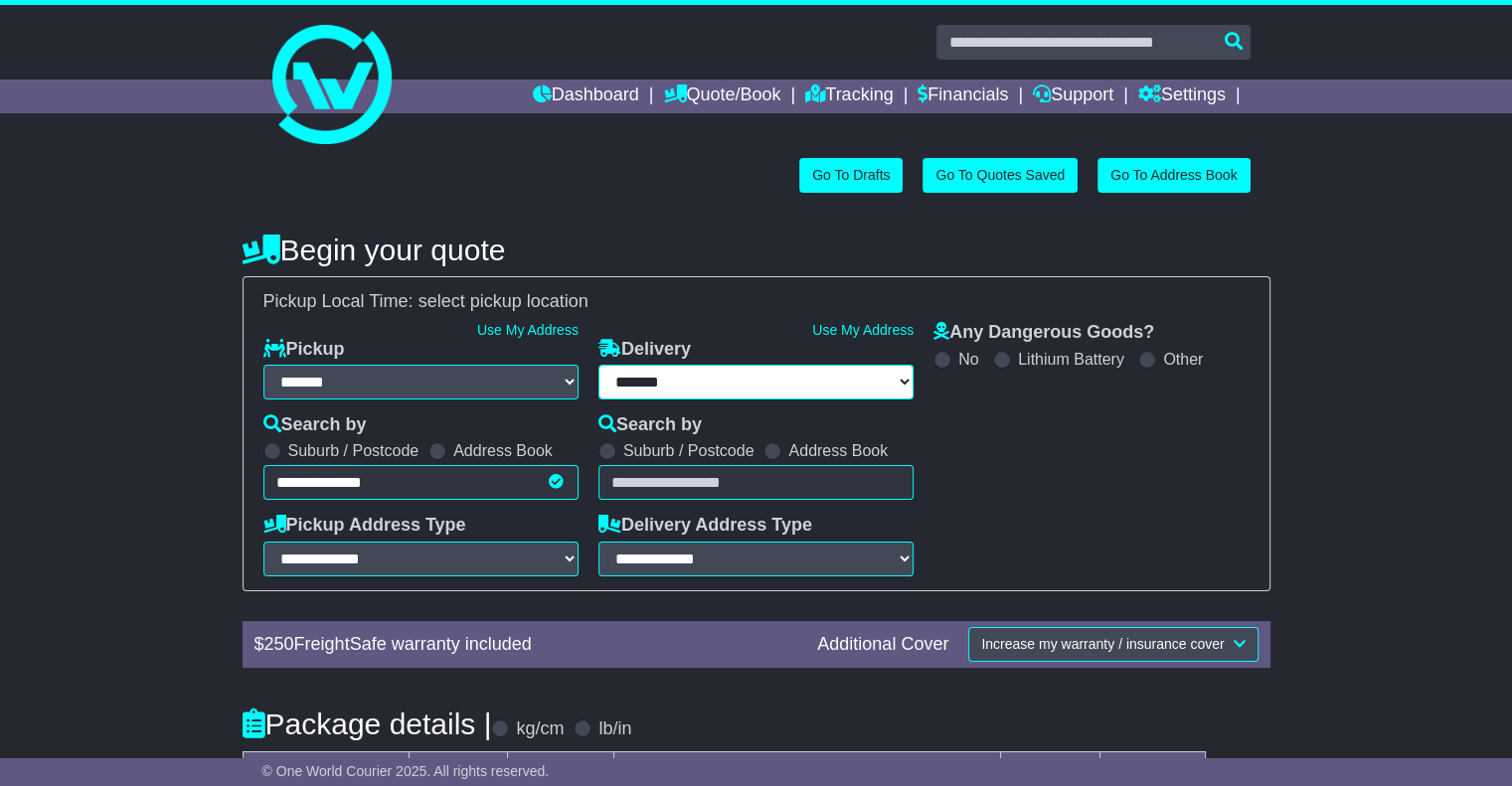type on "**********" 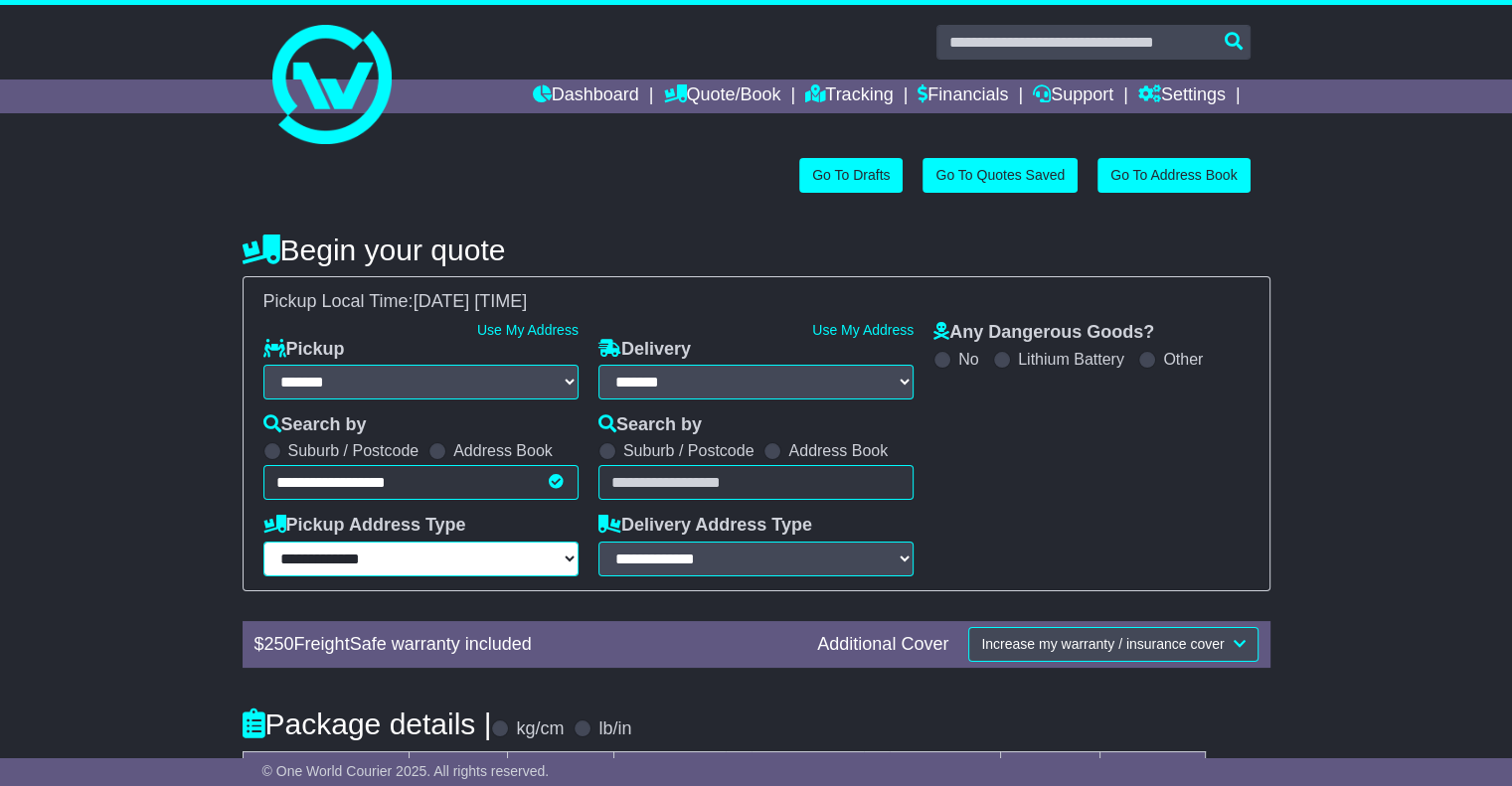 click on "**********" at bounding box center [420, 558] 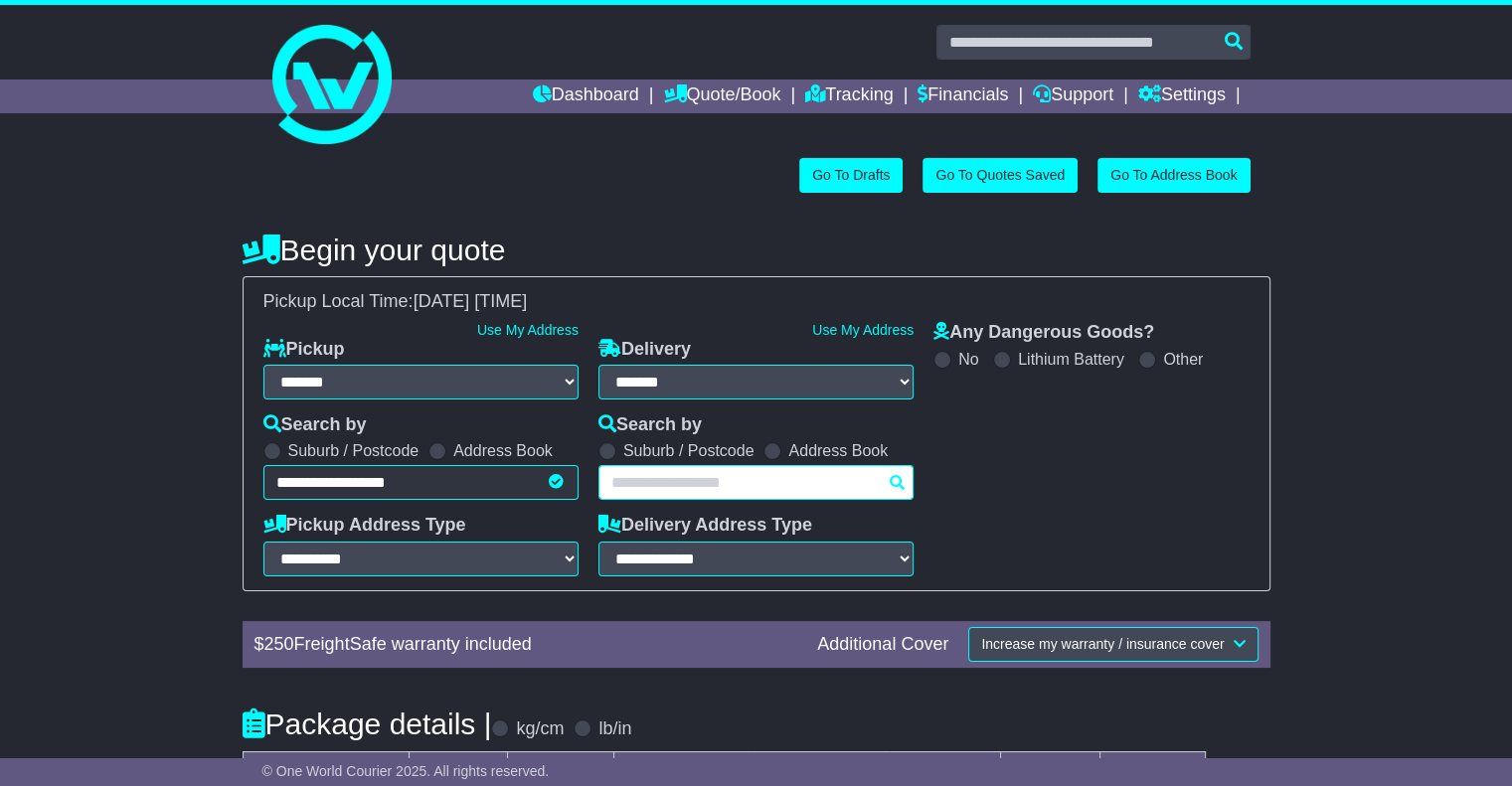 click at bounding box center [756, 482] 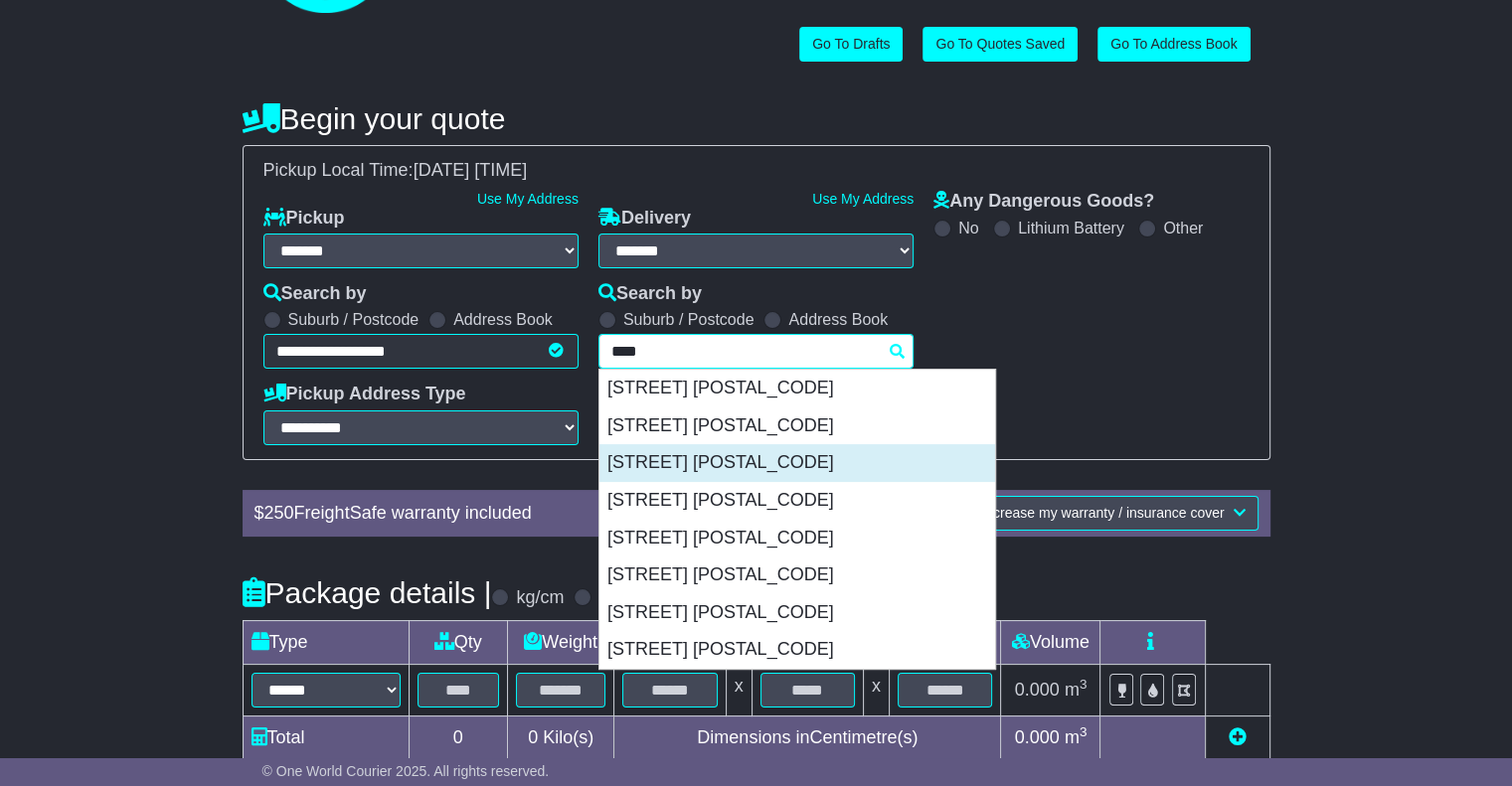 scroll, scrollTop: 133, scrollLeft: 0, axis: vertical 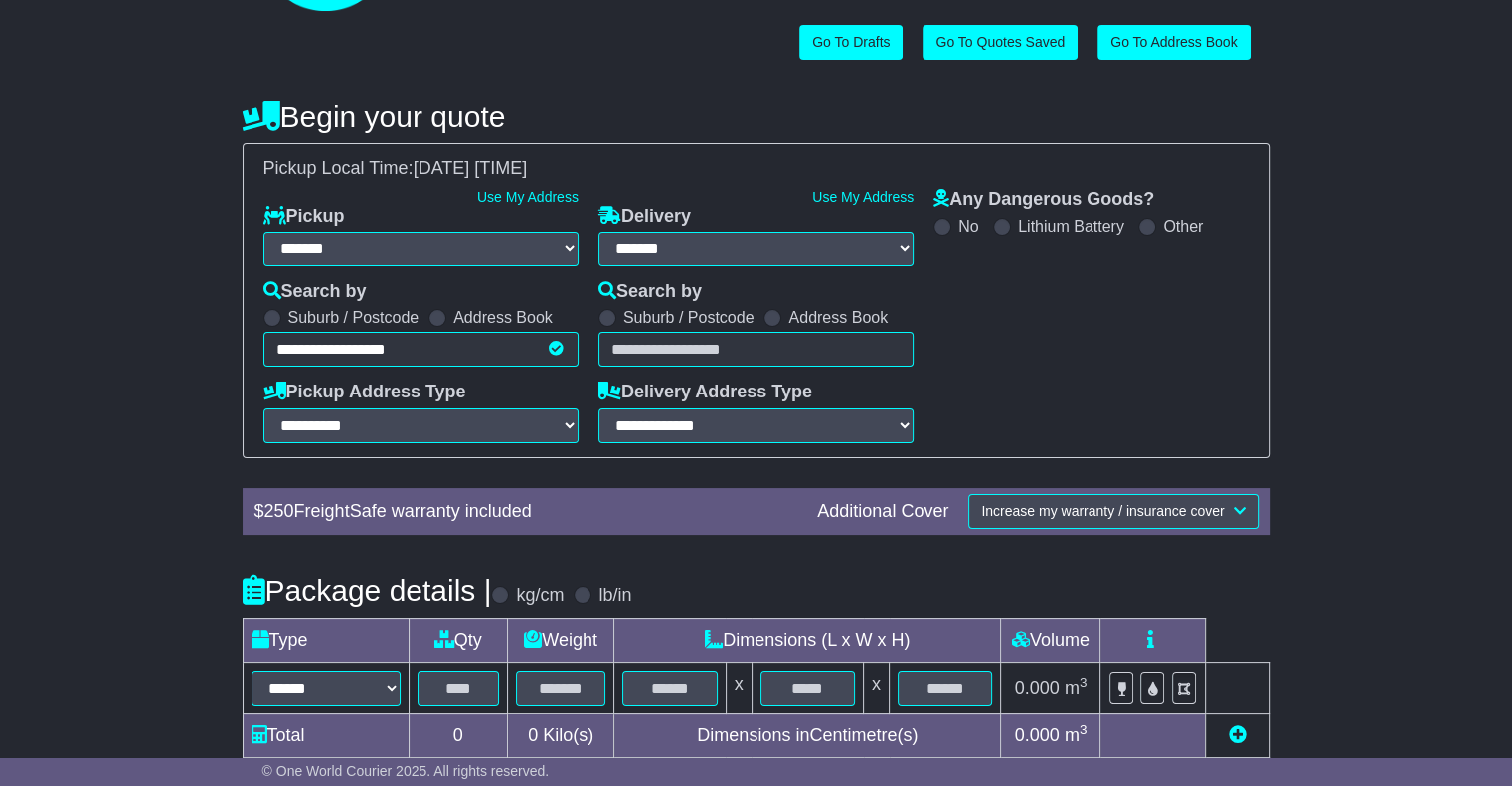type on "****" 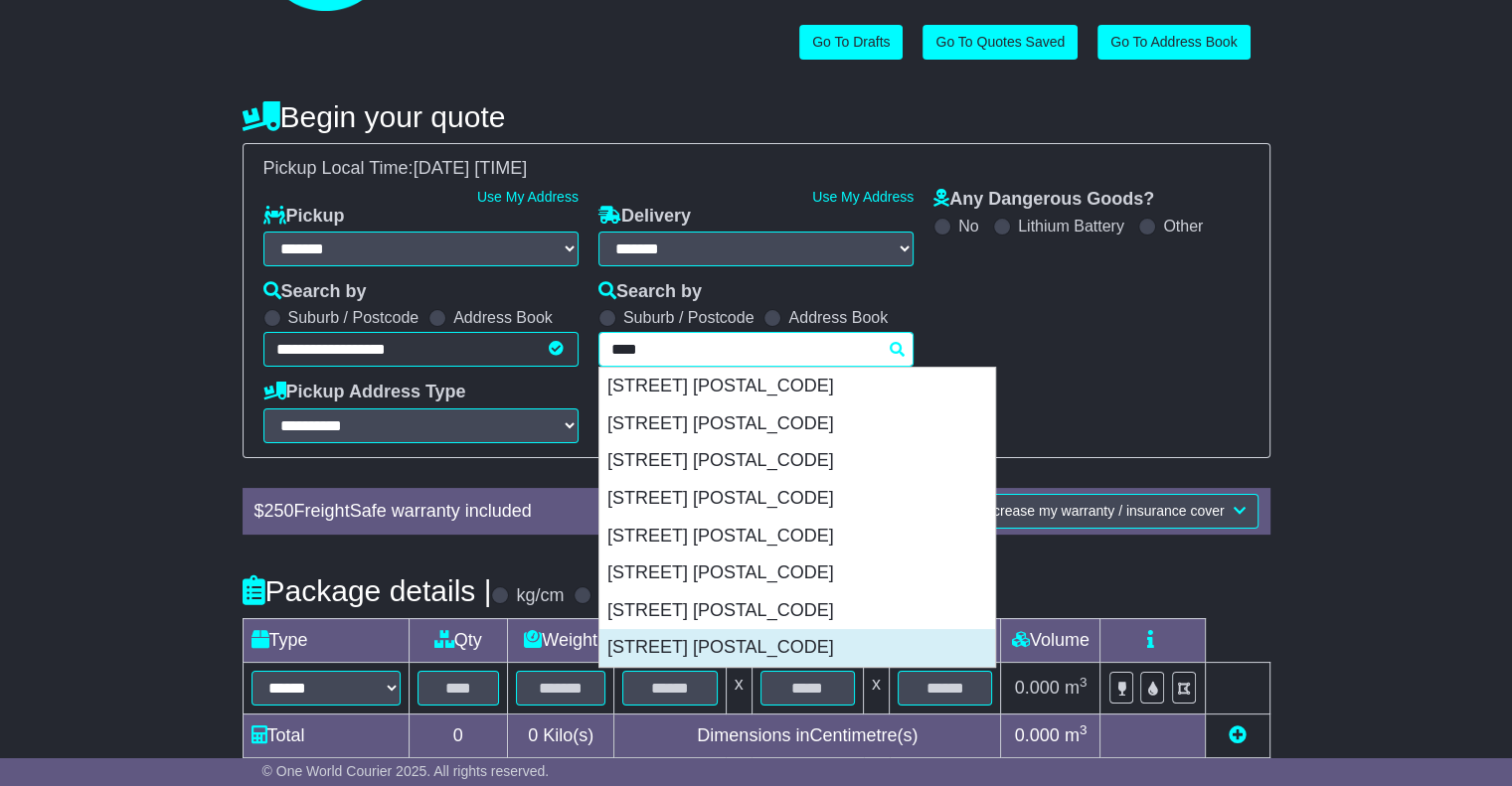 click on "[STREET] [POSTAL_CODE]" at bounding box center (797, 648) 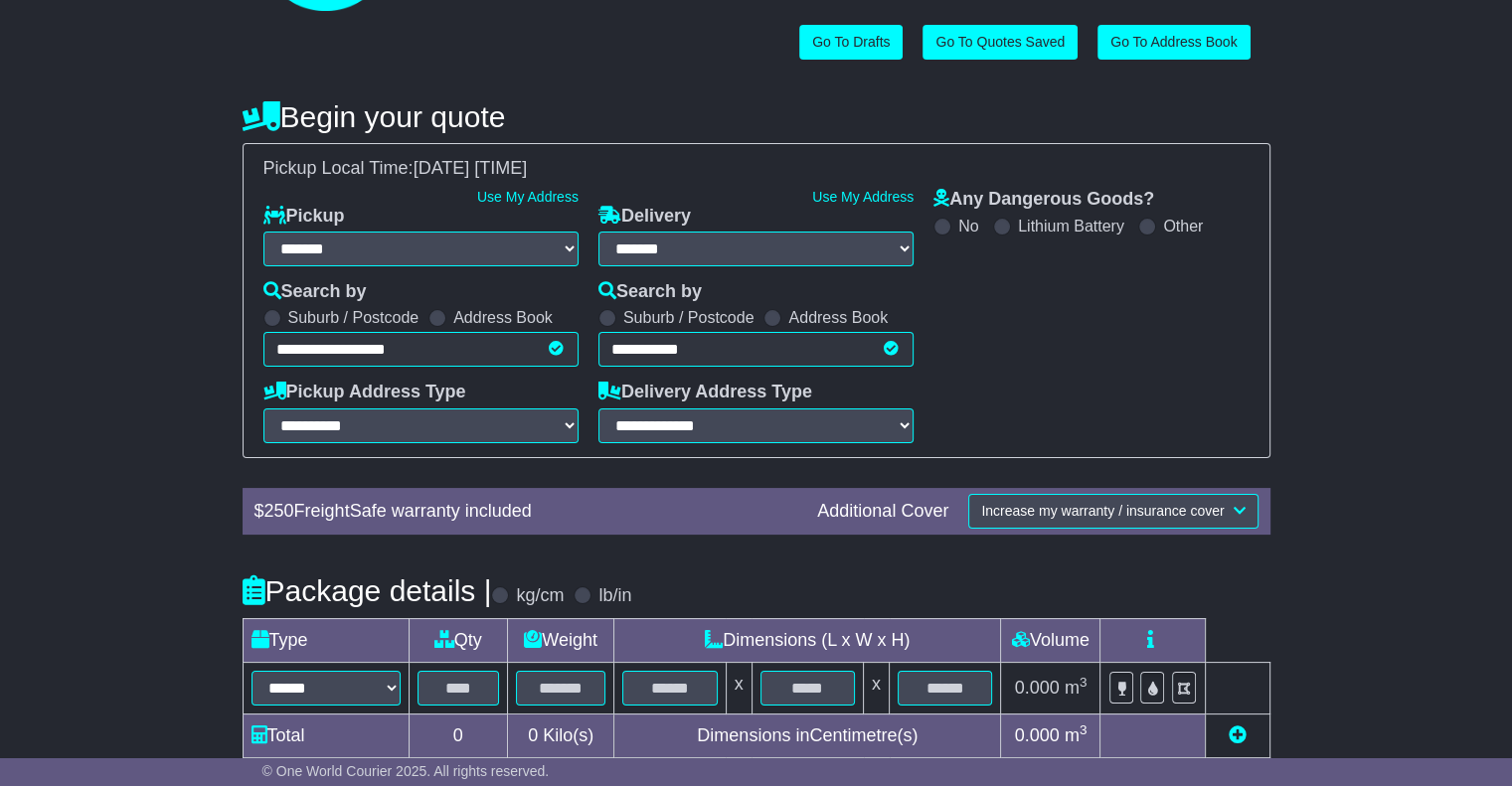 type on "**********" 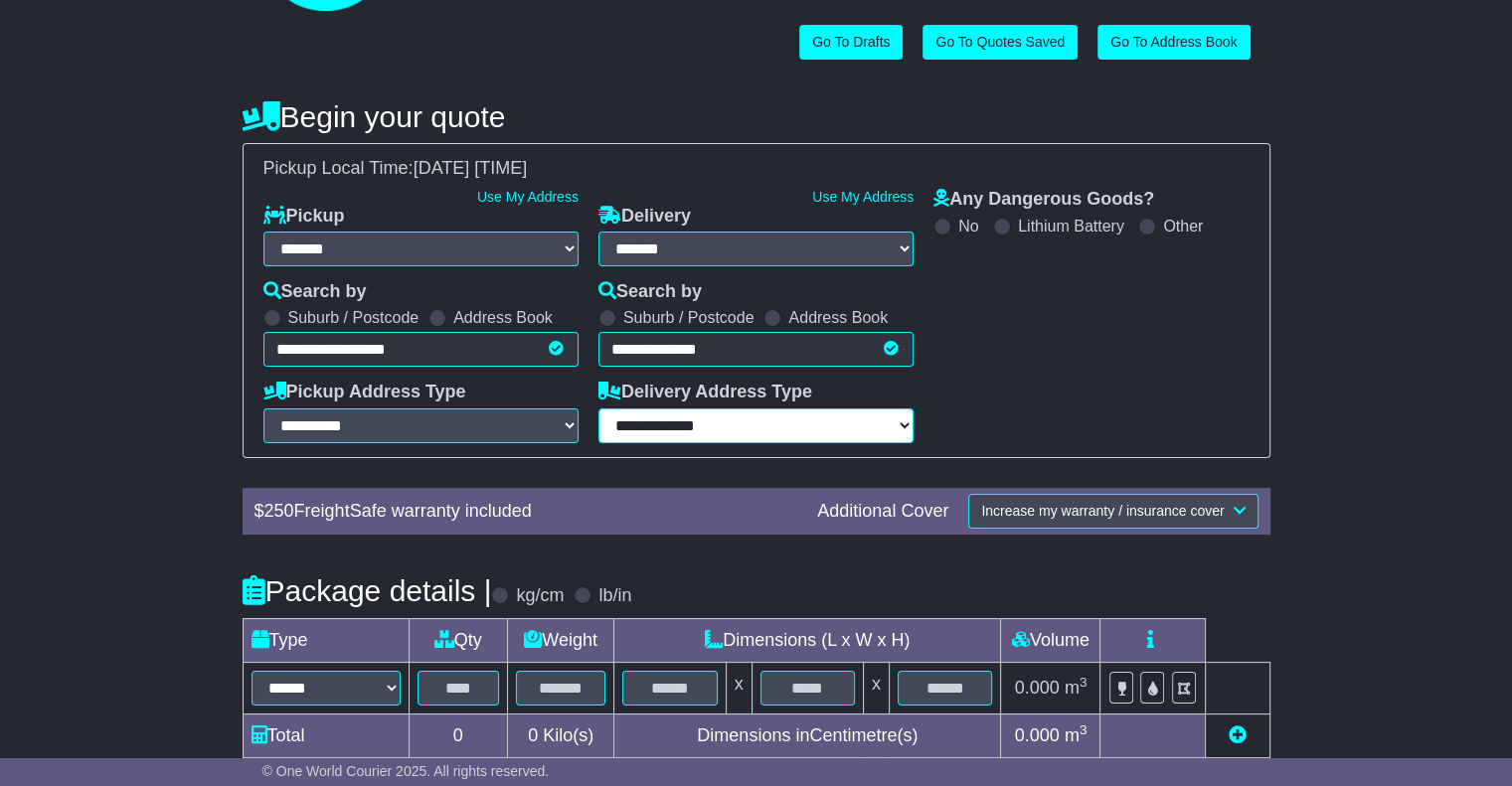 click on "**********" at bounding box center [756, 425] 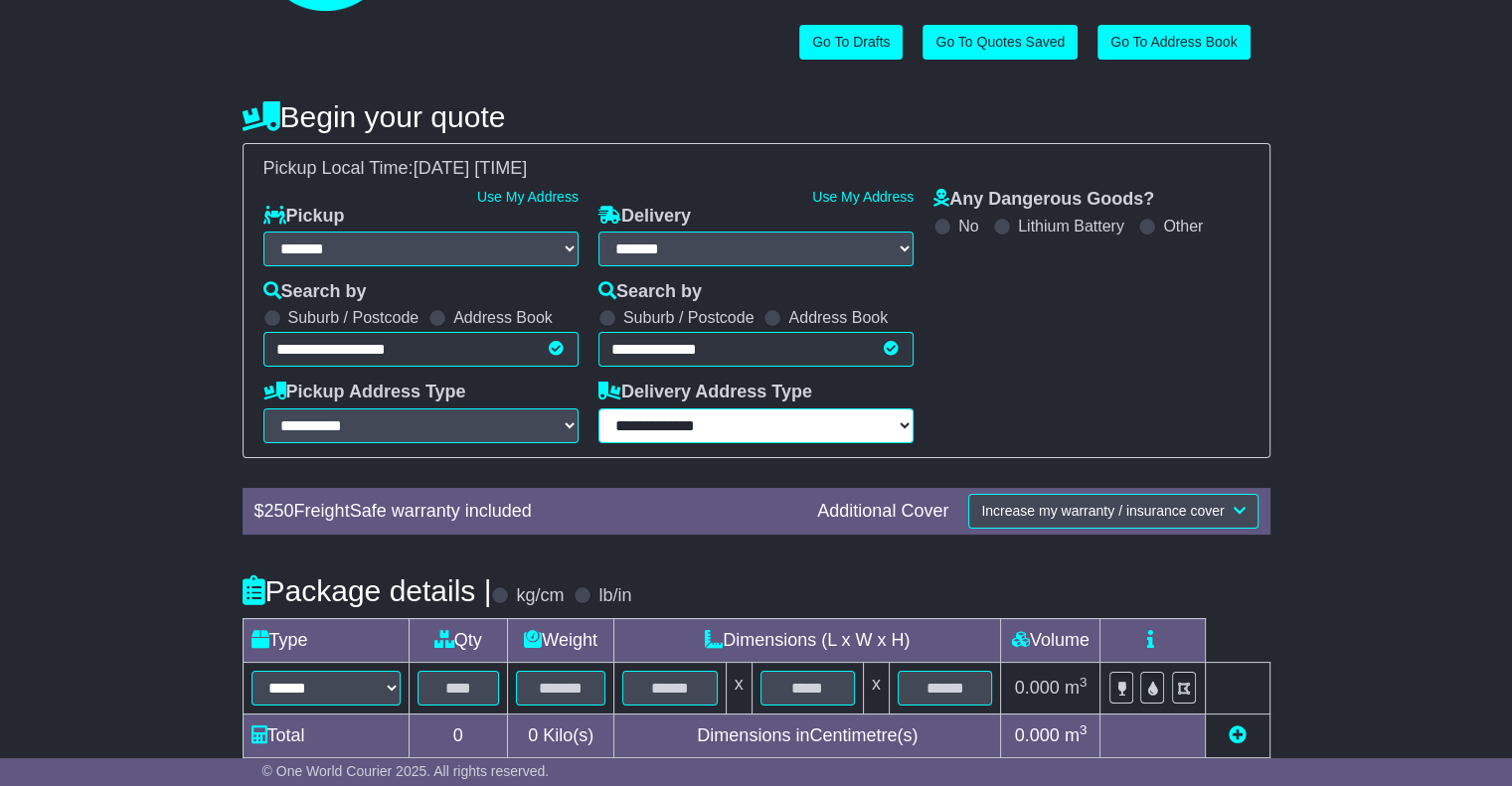 select on "**********" 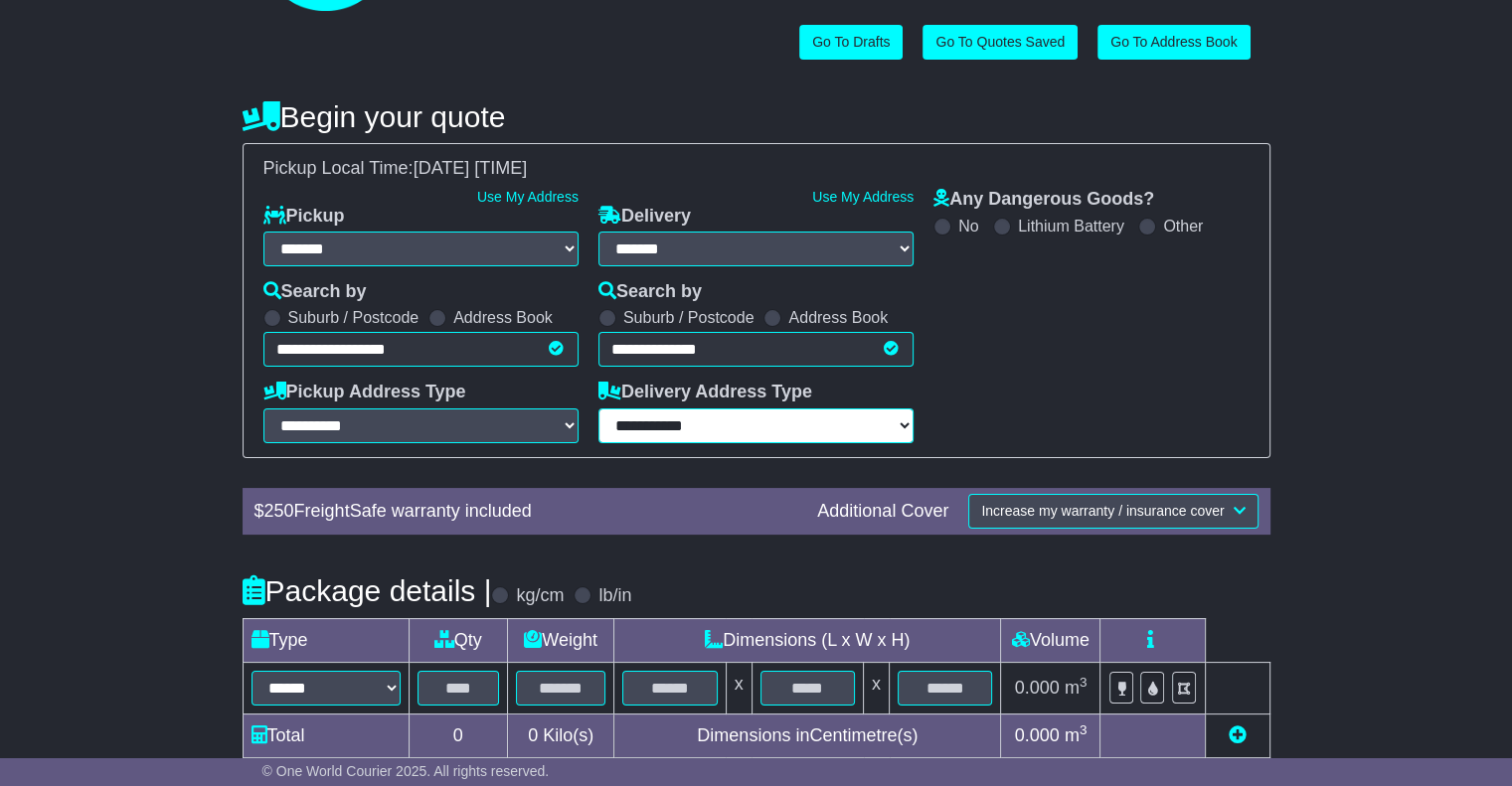click on "**********" at bounding box center [756, 425] 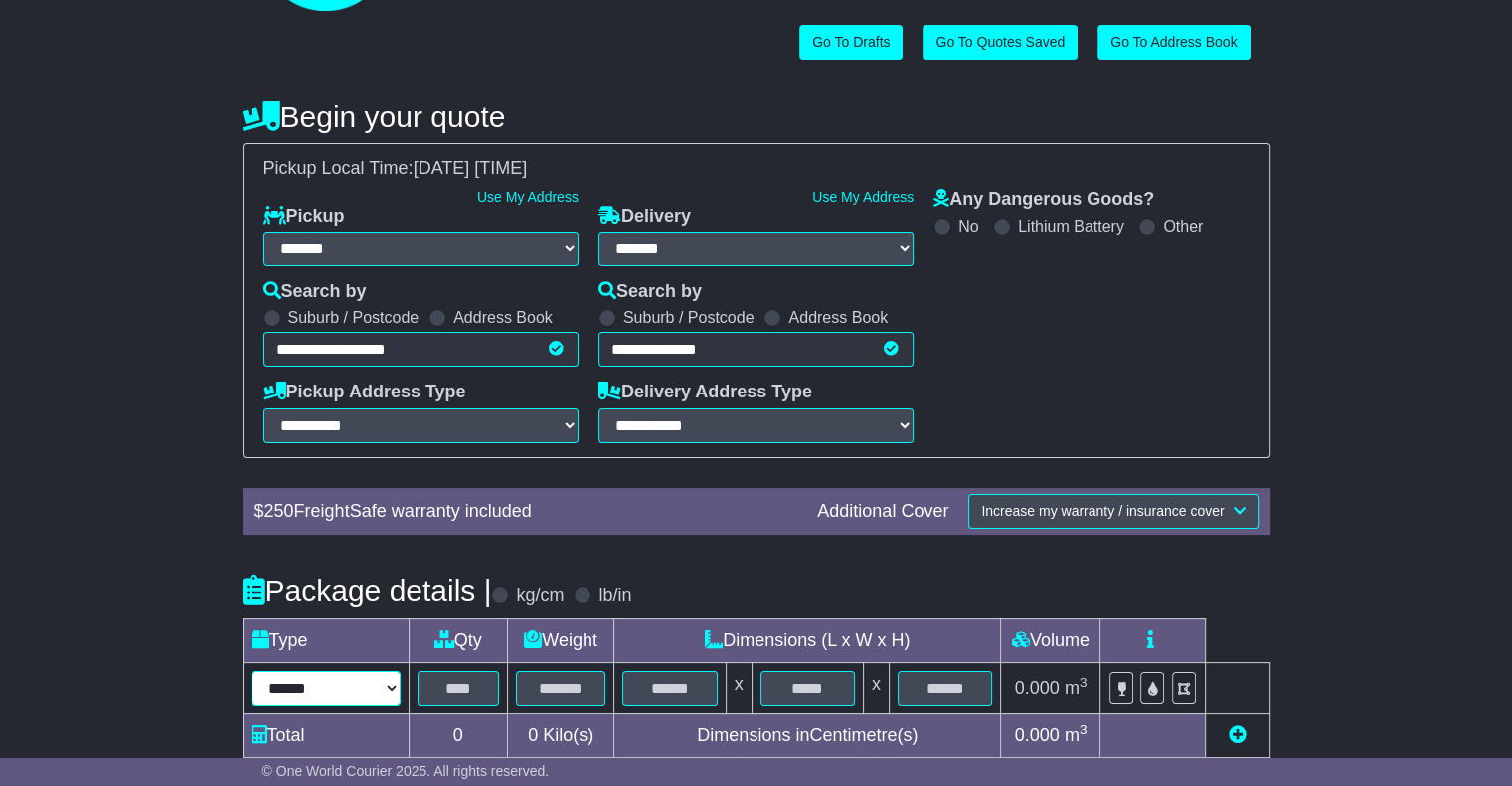 click on "****** ****** *** ******** ***** **** **** ****** *** *******" at bounding box center [326, 688] 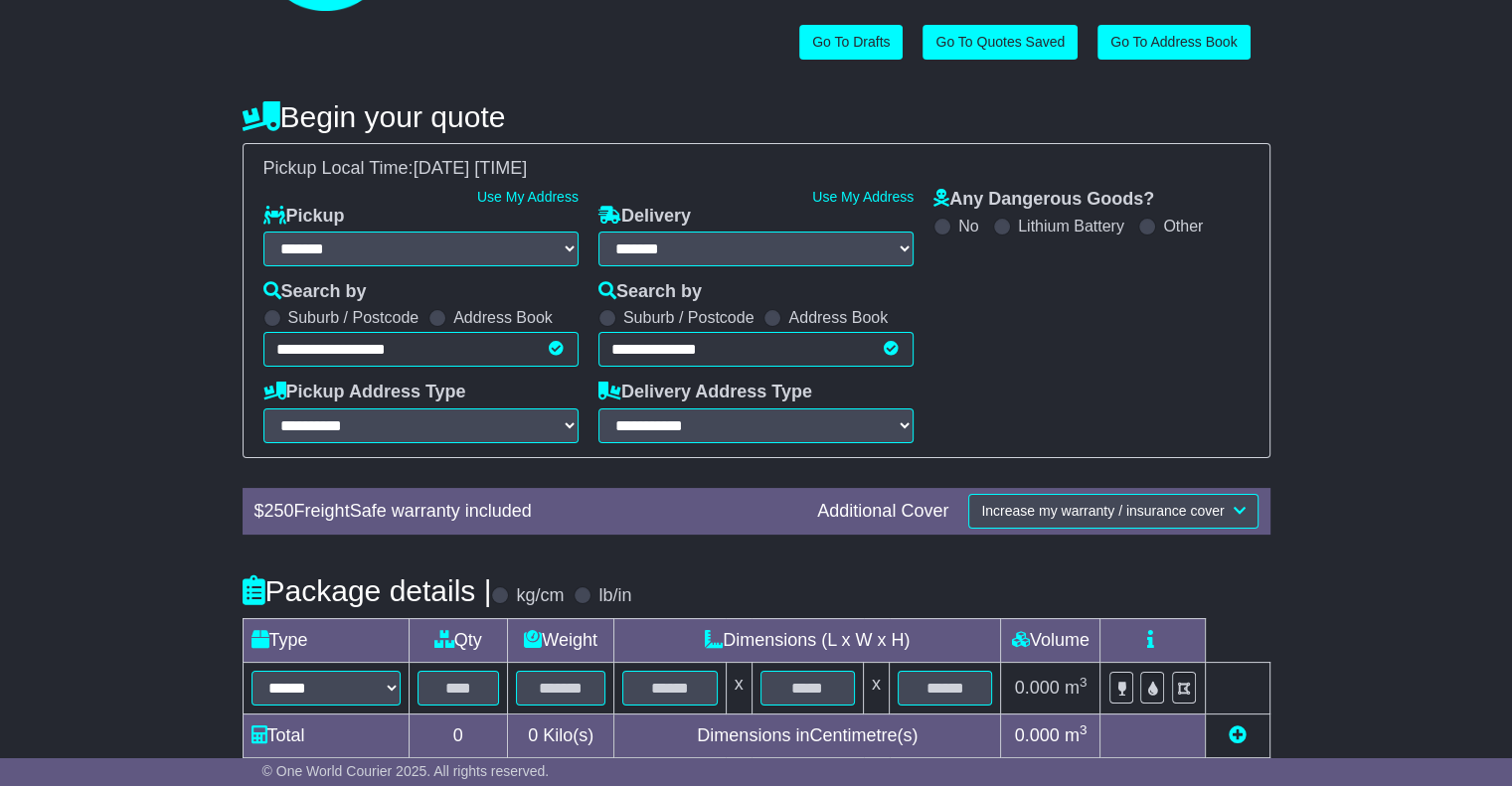 click at bounding box center [458, 688] 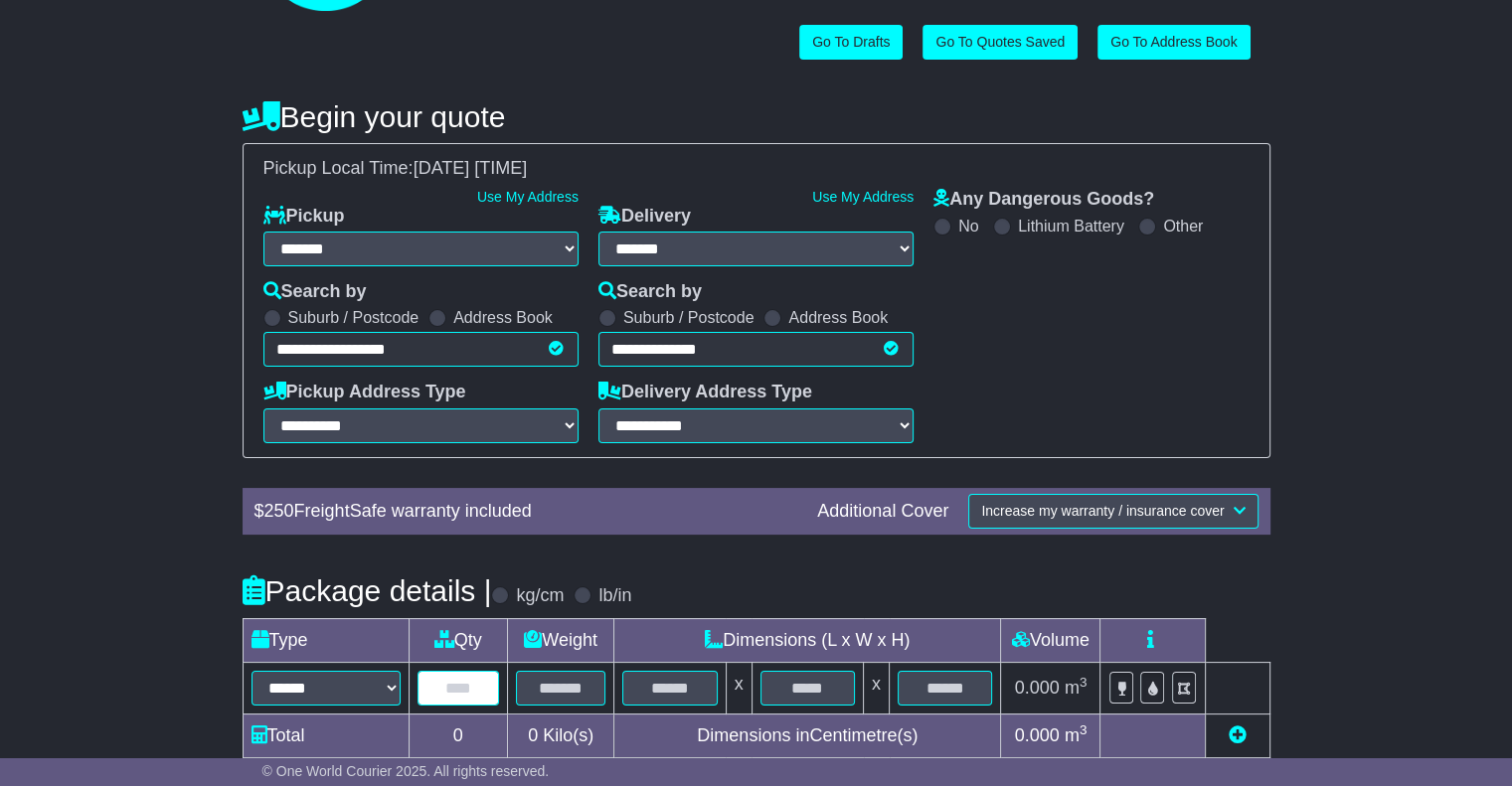 click at bounding box center [458, 688] 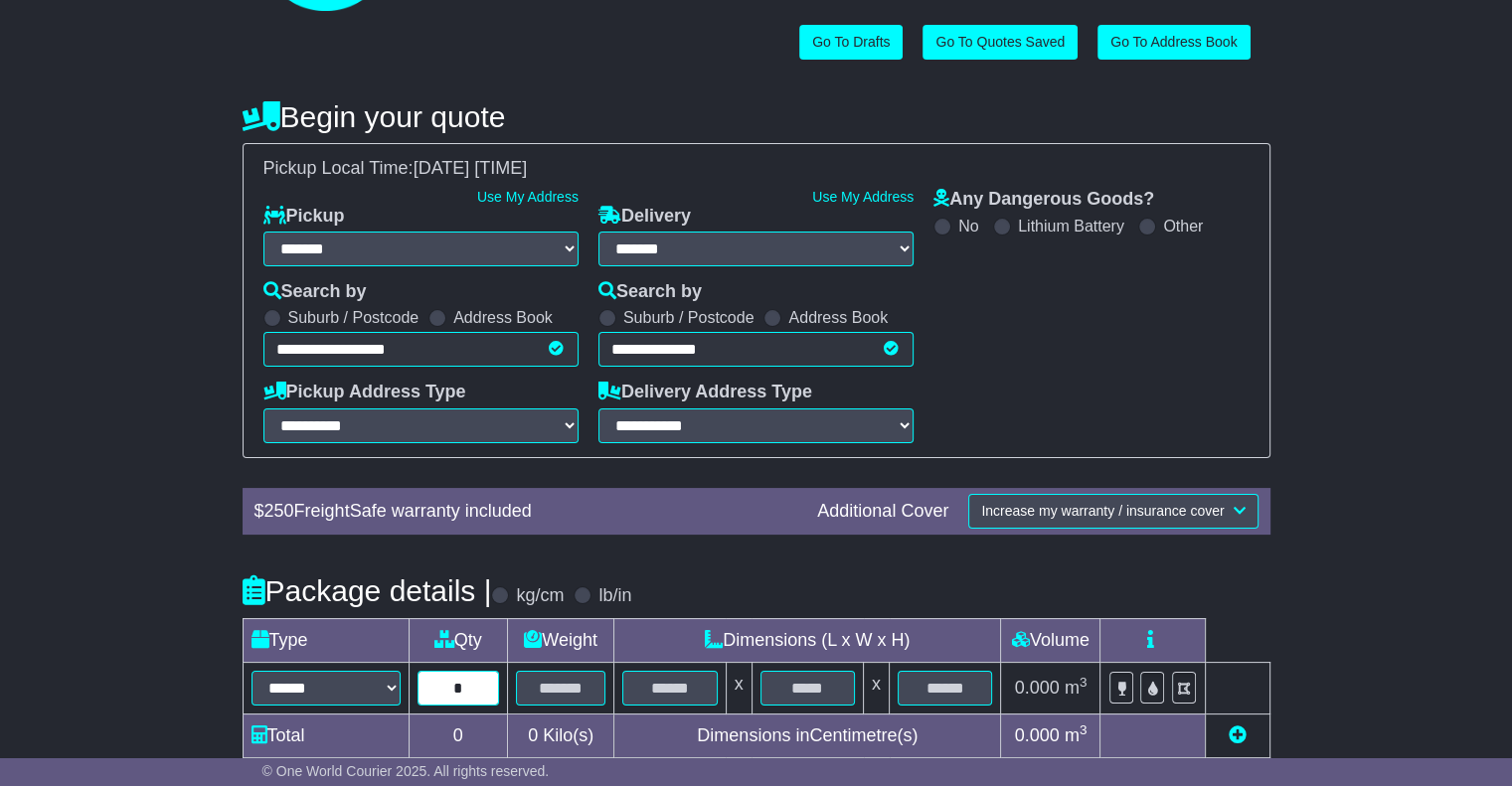 type on "*" 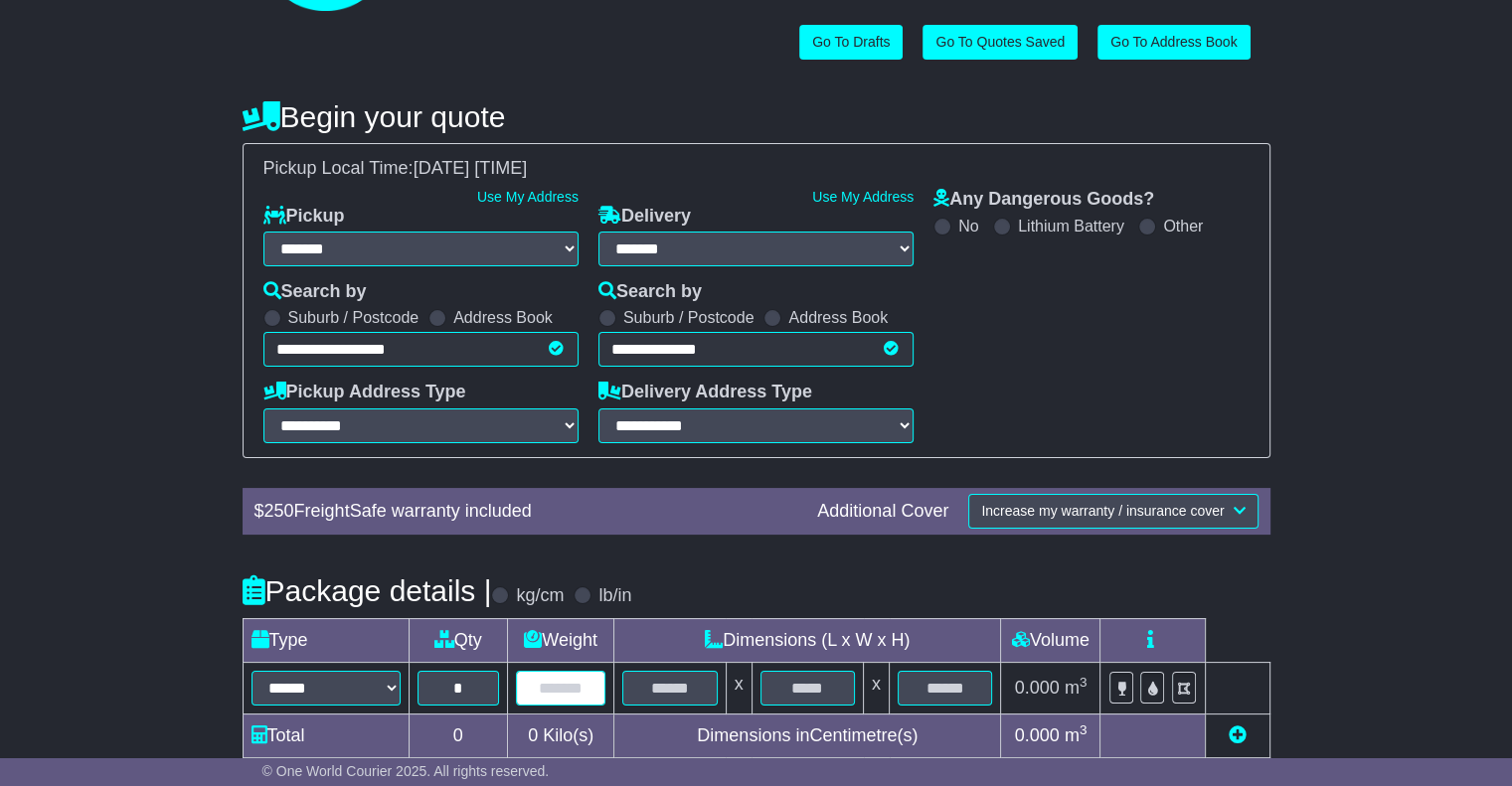 click at bounding box center [561, 688] 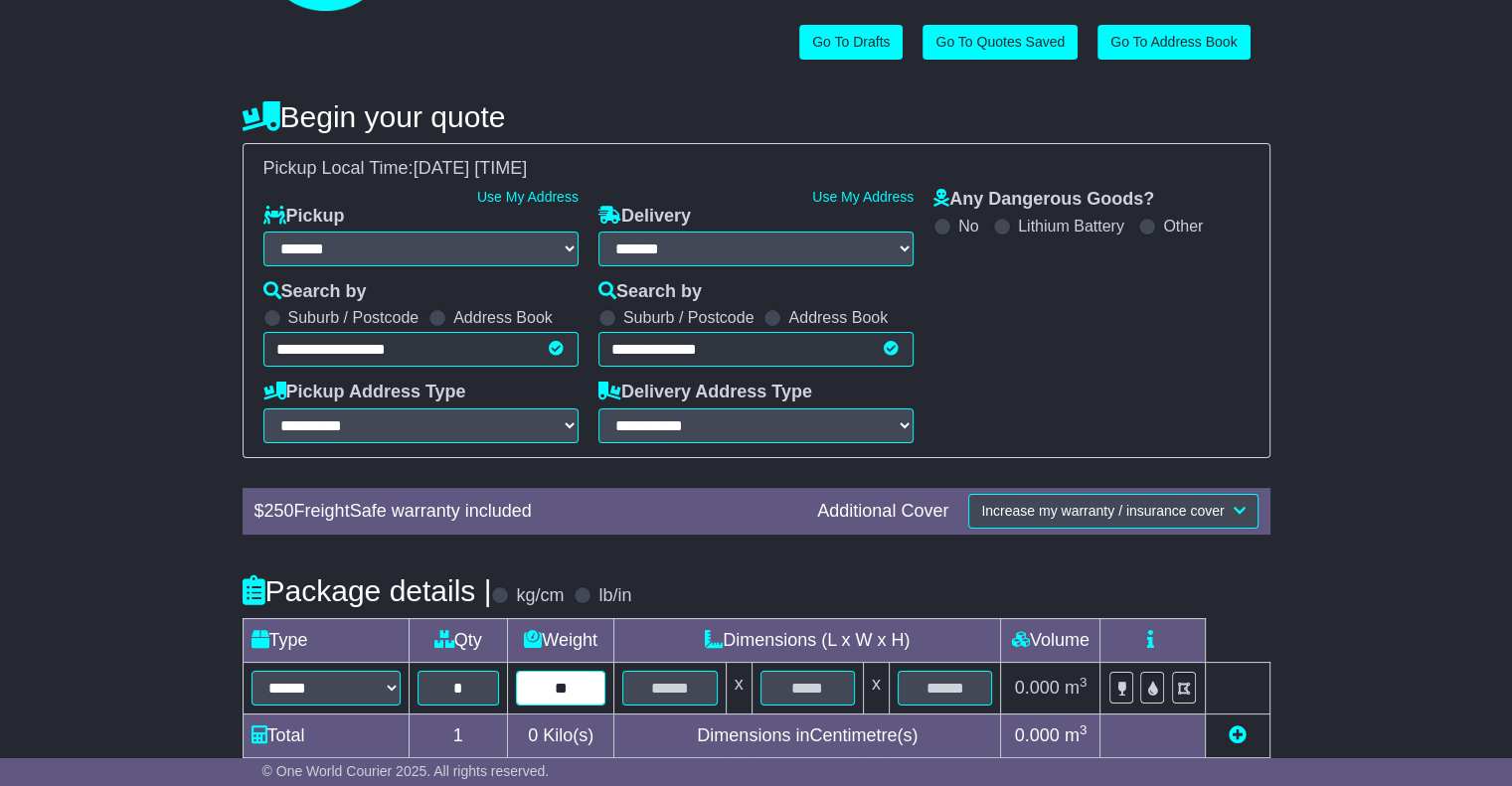 type on "**" 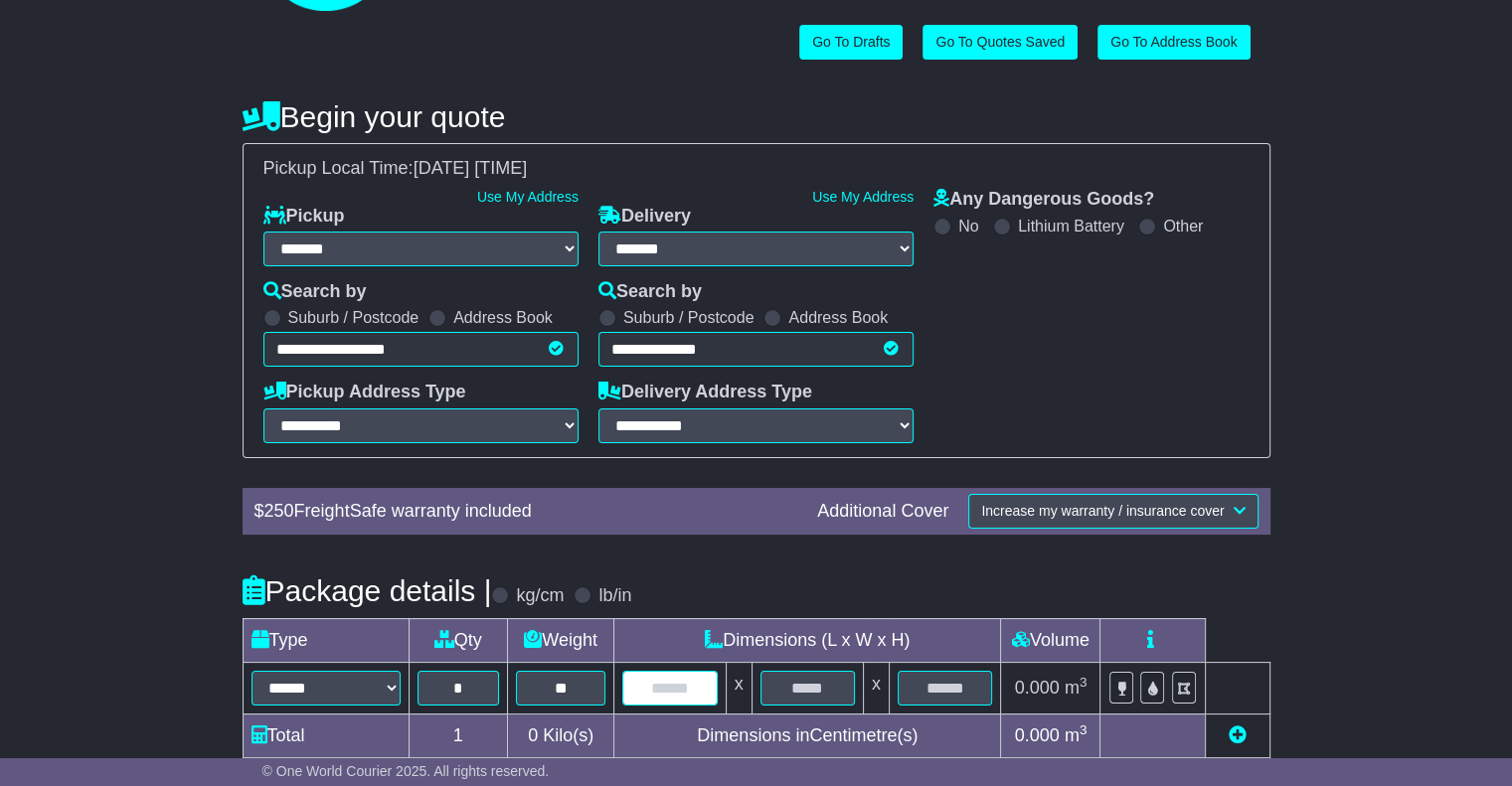 click at bounding box center [669, 688] 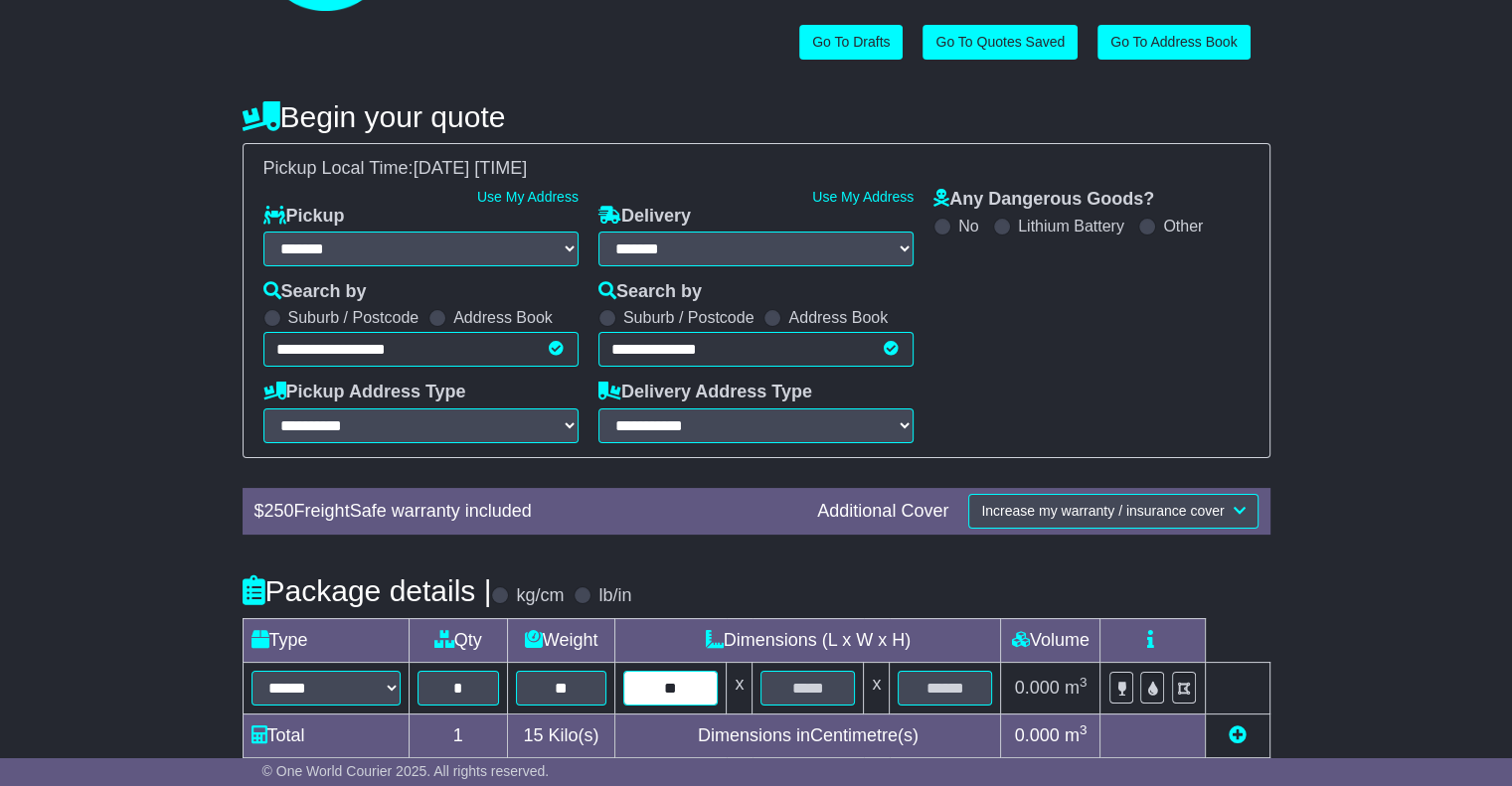 type on "**" 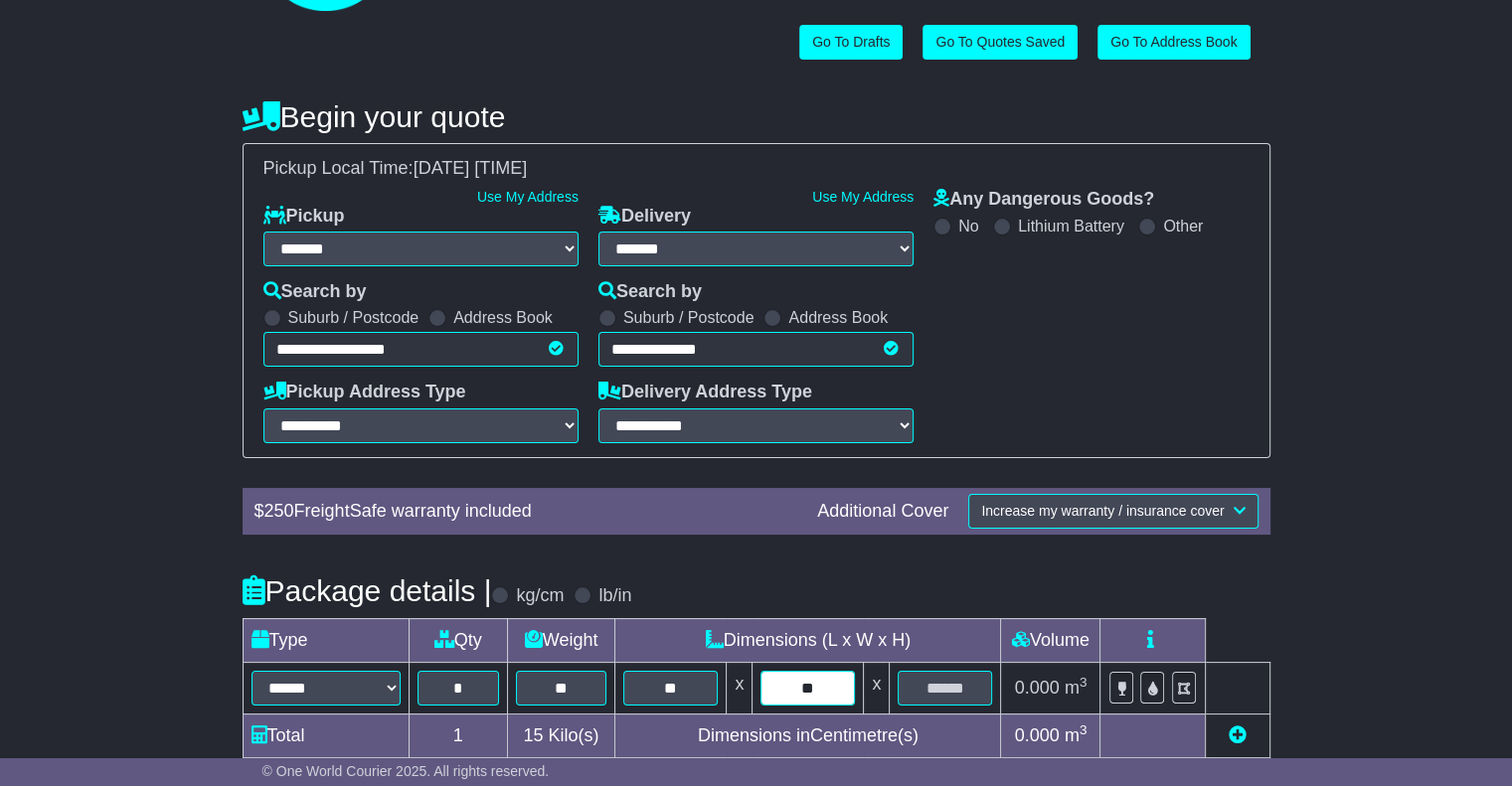 type on "**" 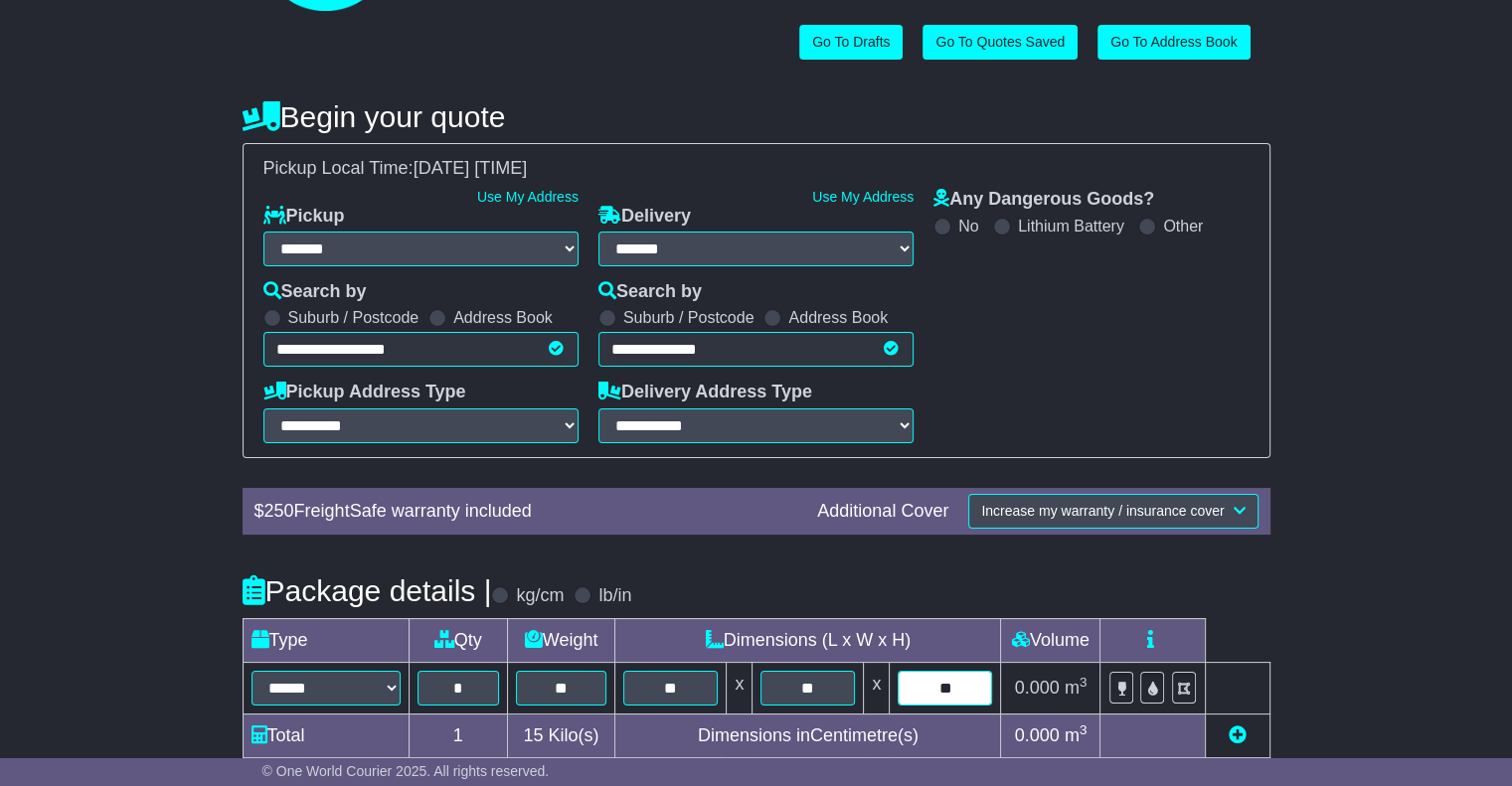 type on "*" 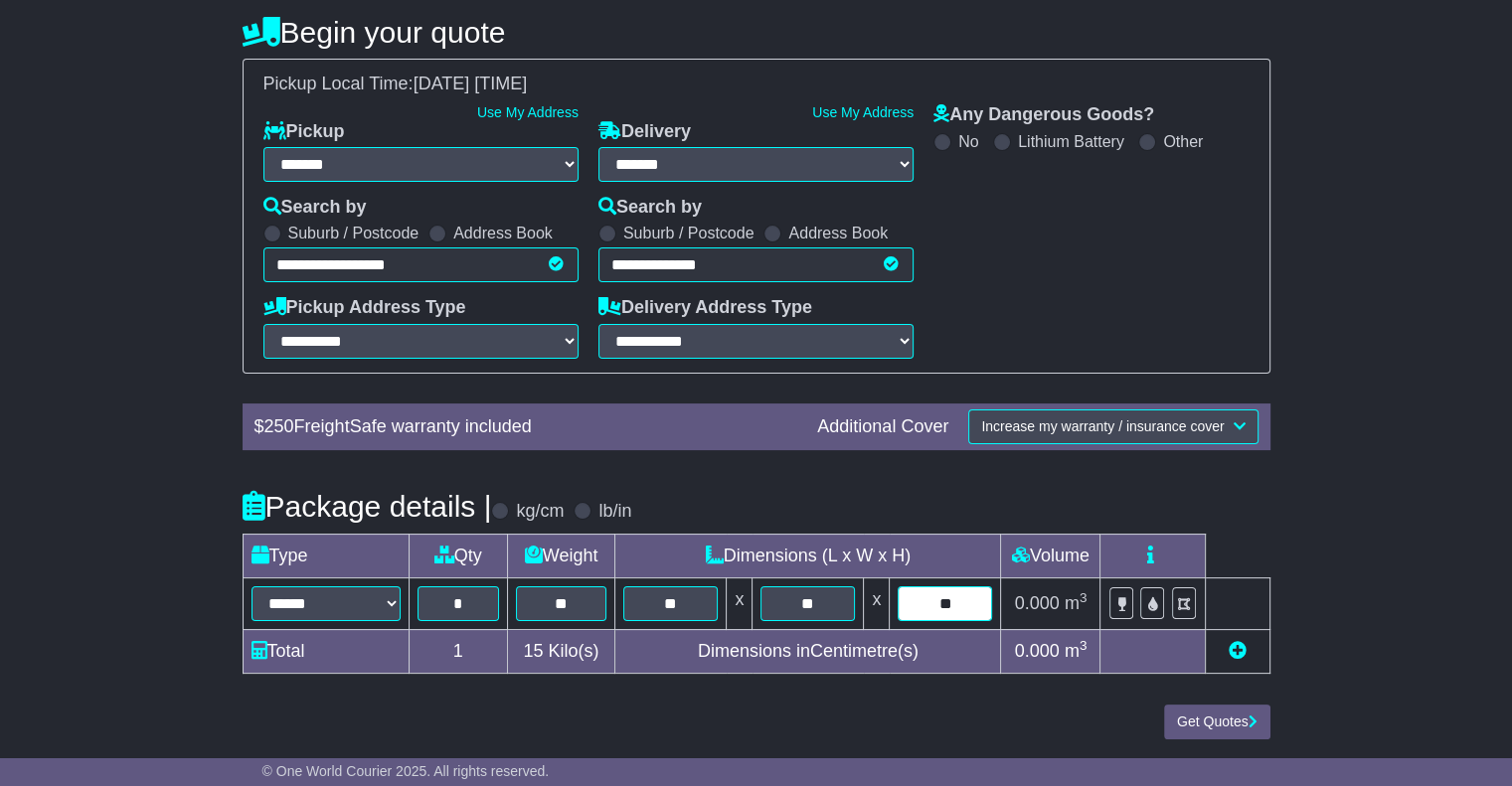 scroll, scrollTop: 217, scrollLeft: 0, axis: vertical 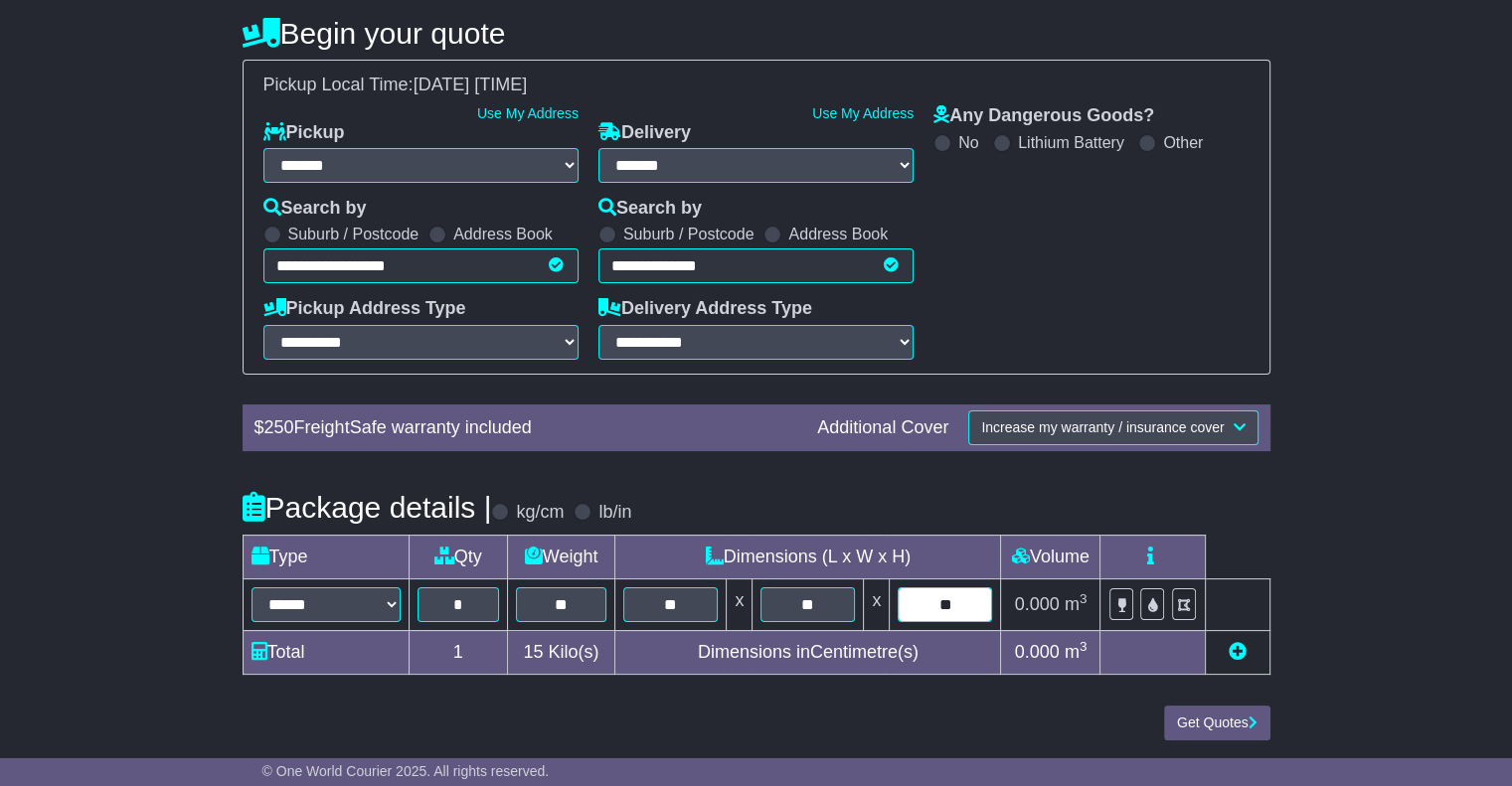 type on "**" 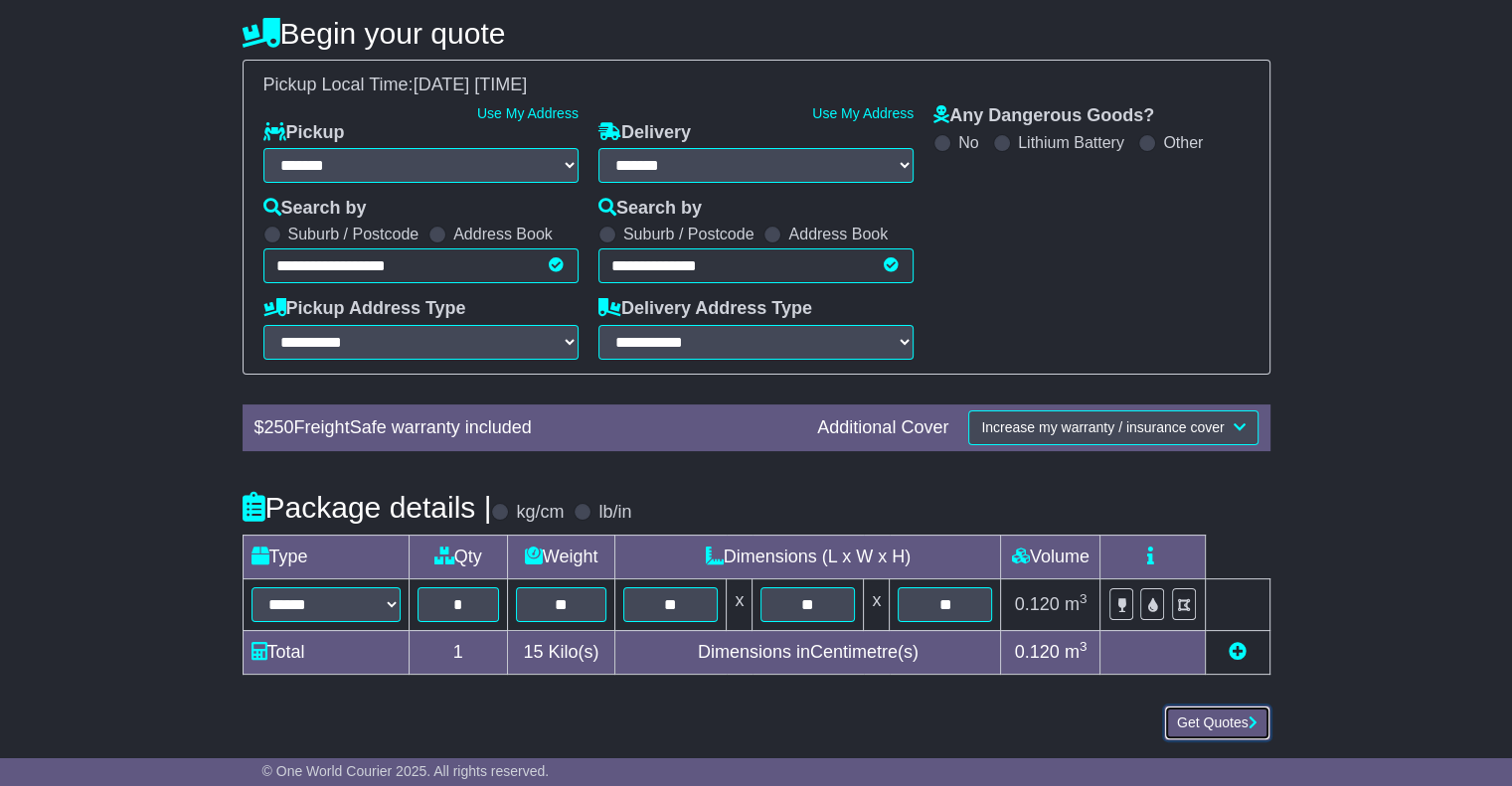 click on "Get Quotes" at bounding box center [1217, 722] 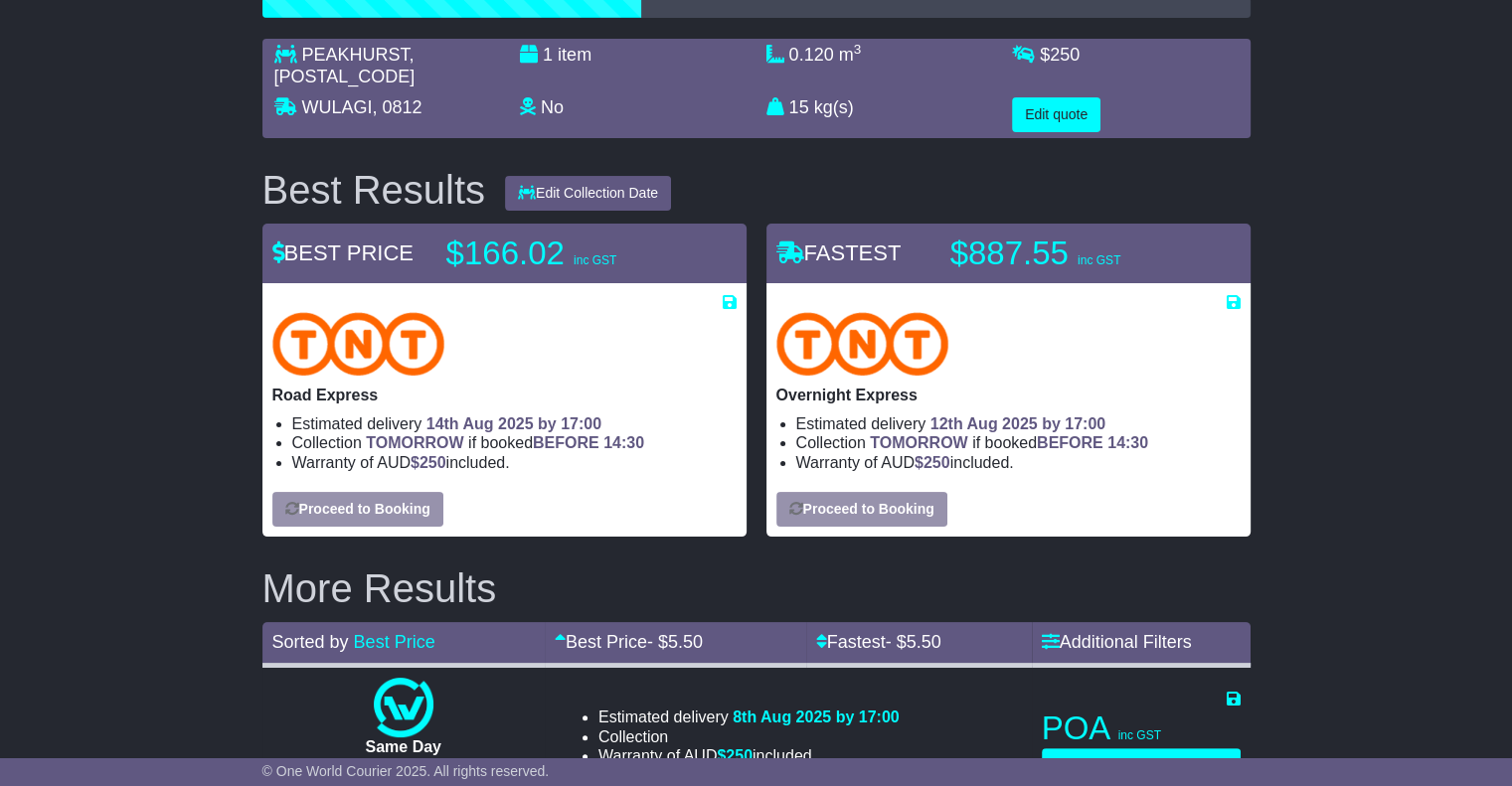 scroll, scrollTop: 246, scrollLeft: 0, axis: vertical 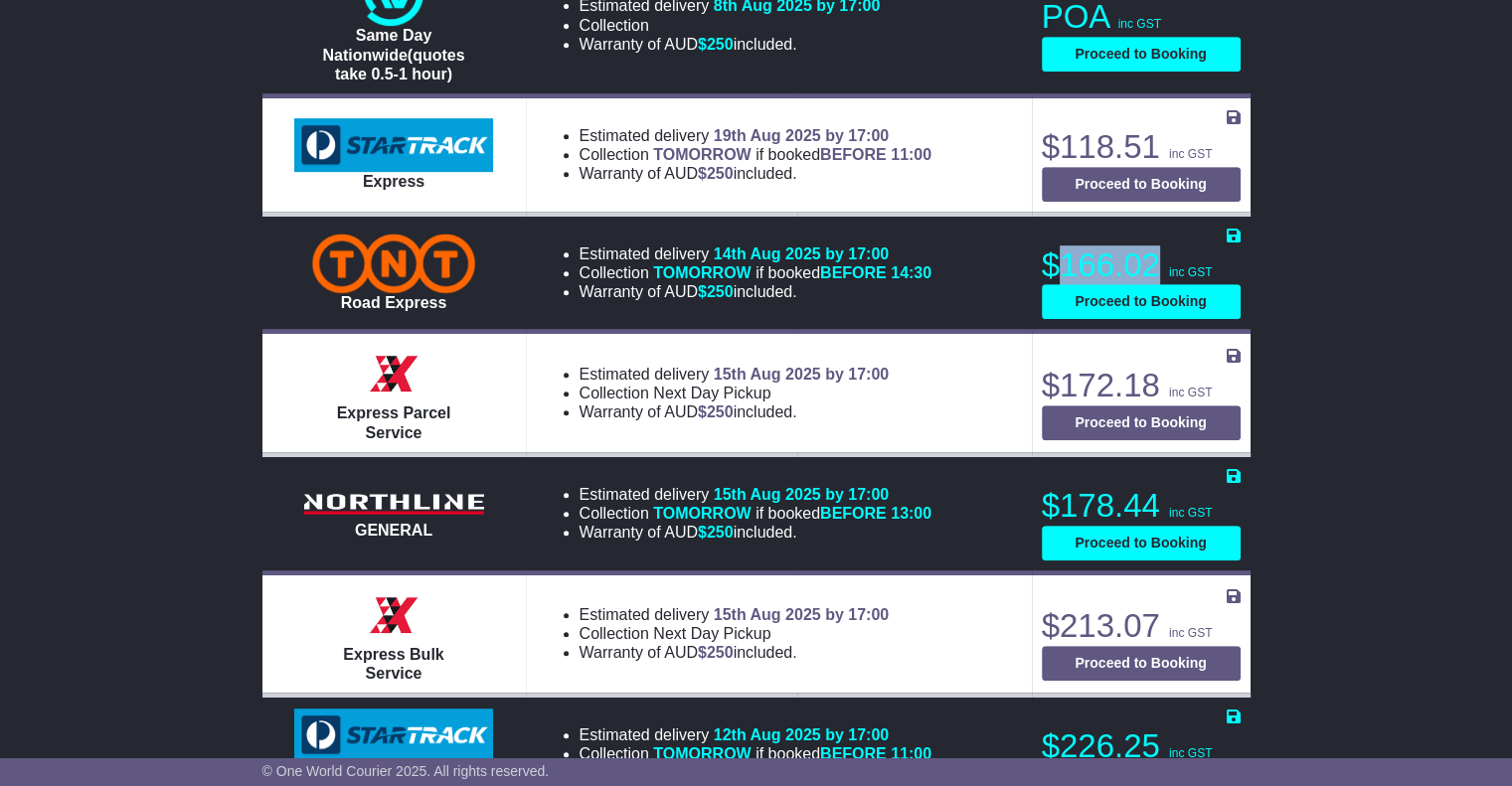 drag, startPoint x: 1062, startPoint y: 230, endPoint x: 1157, endPoint y: 236, distance: 95.18929 